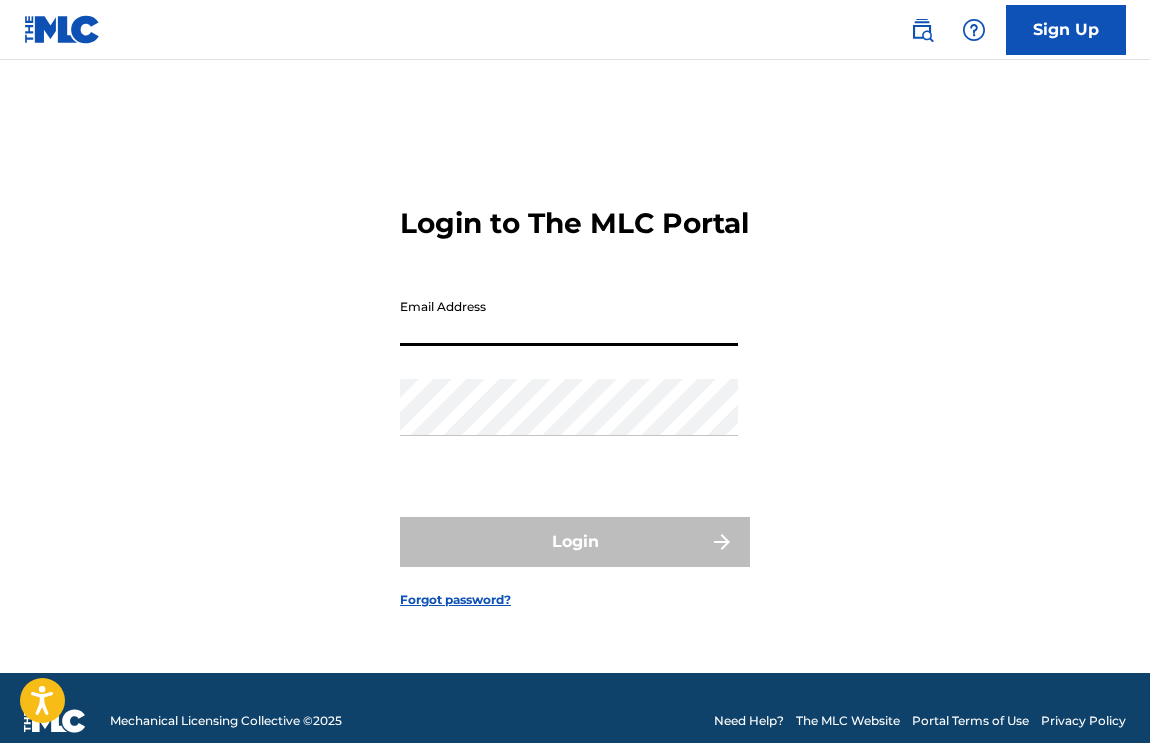 scroll, scrollTop: 0, scrollLeft: 0, axis: both 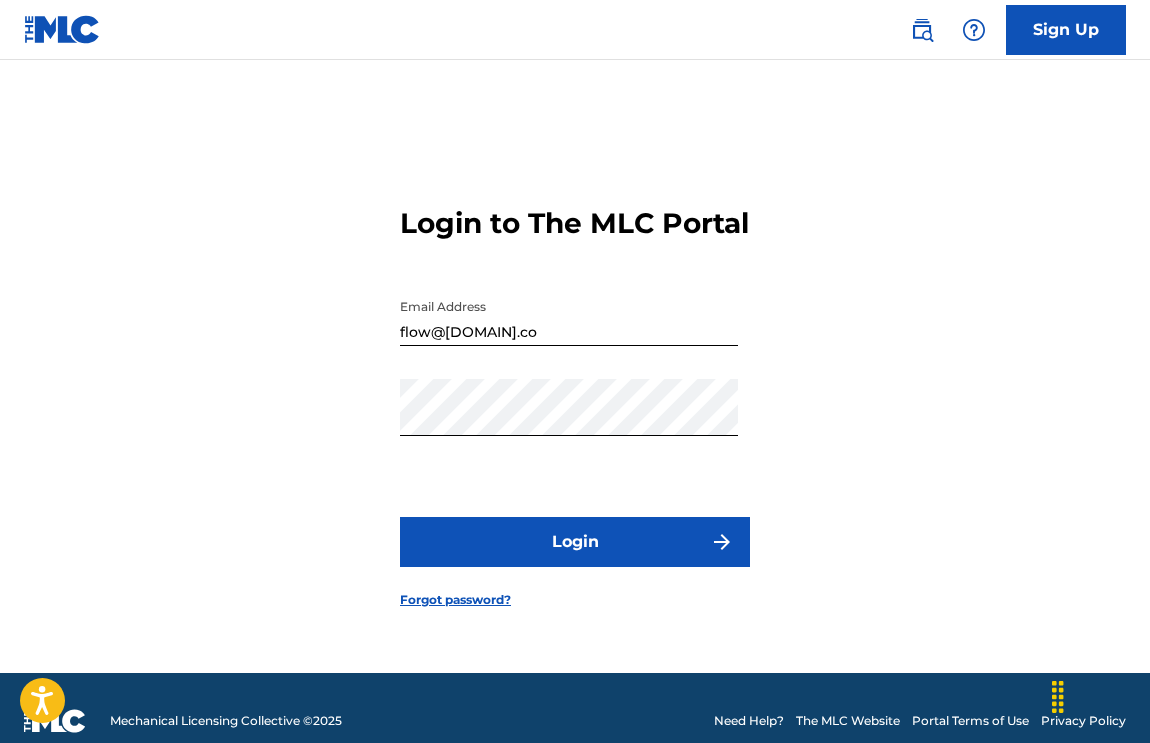 click on "Login" at bounding box center [575, 542] 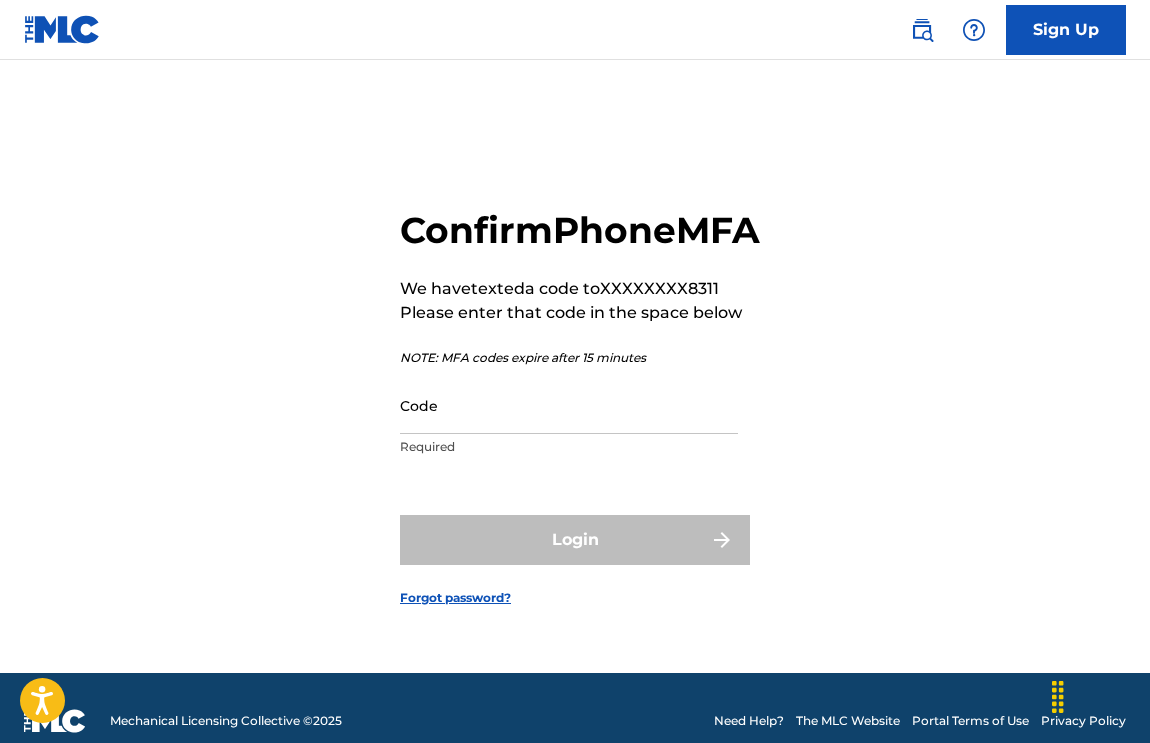 click on "Code" at bounding box center (569, 405) 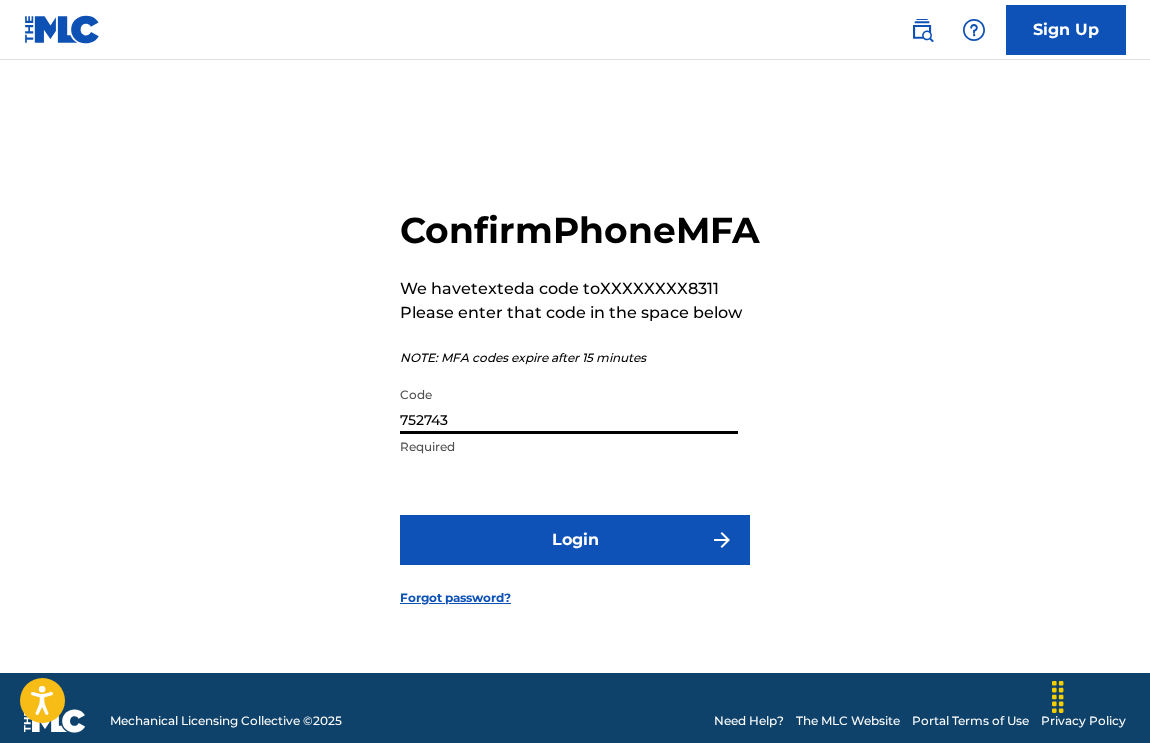type on "752743" 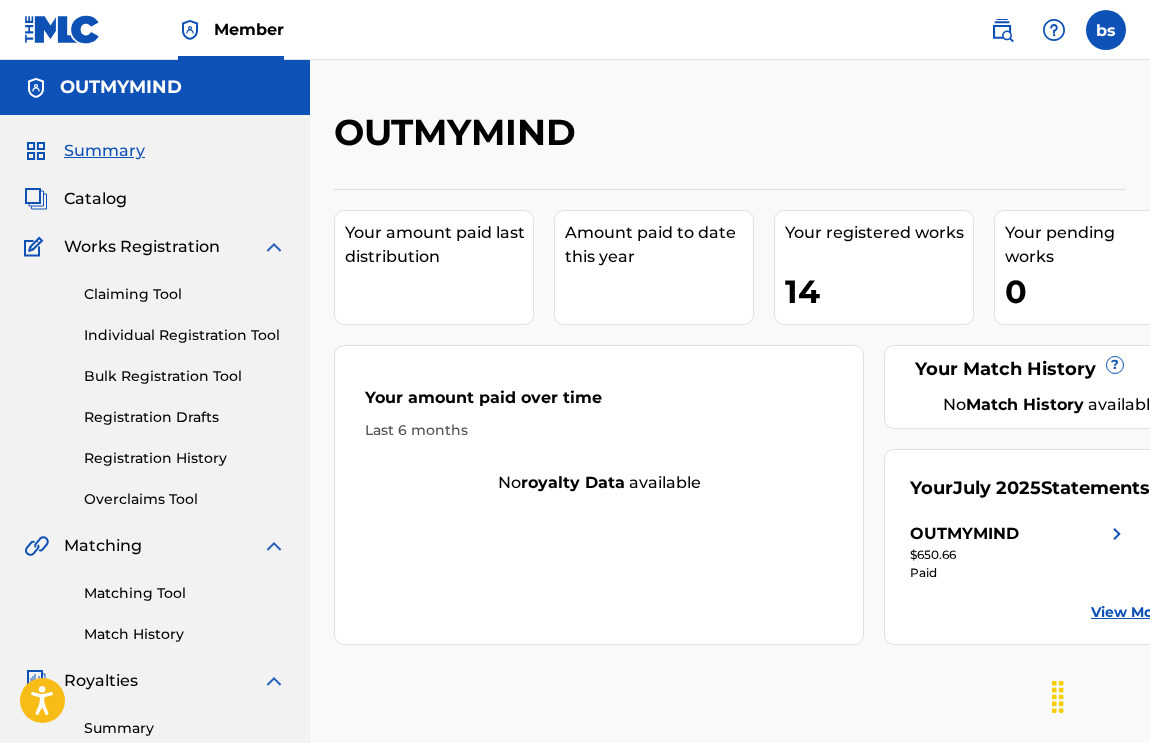 scroll, scrollTop: 0, scrollLeft: 0, axis: both 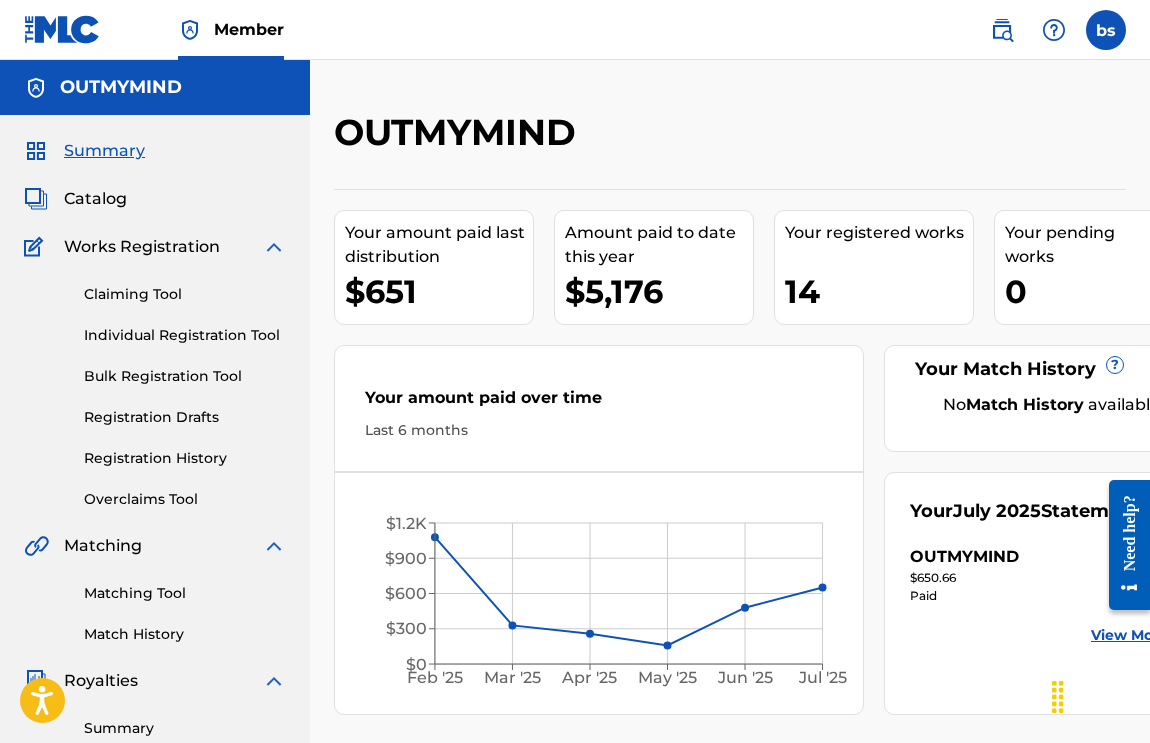 click on "Catalog" at bounding box center (95, 199) 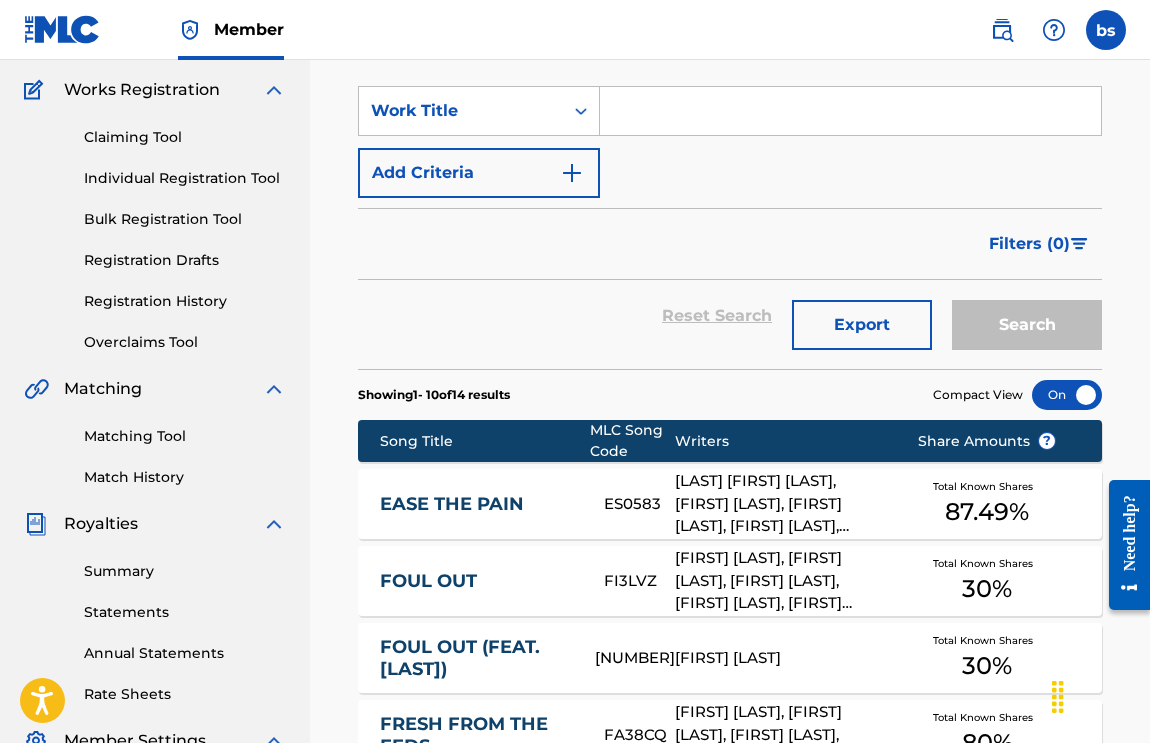 scroll, scrollTop: 172, scrollLeft: 0, axis: vertical 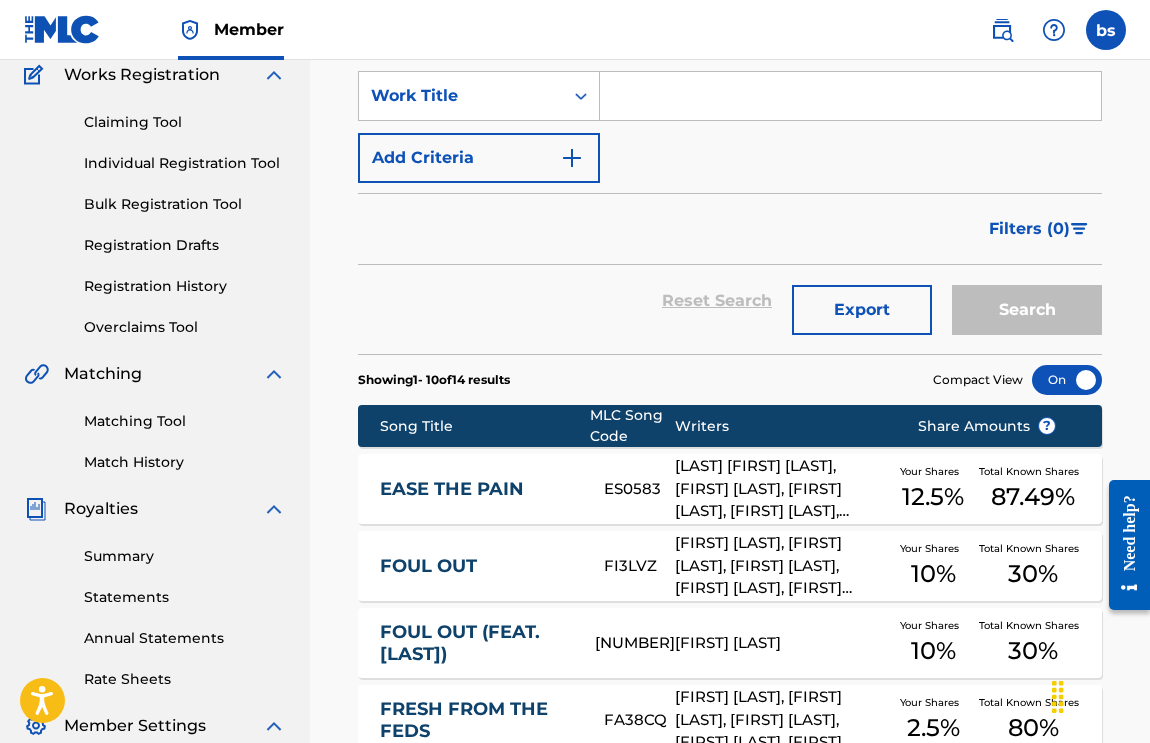 click on "[LAST] [FIRST] [LAST], [FIRST] [LAST], [FIRST] [LAST], [FIRST] [LAST], [FIRST] [LAST], [FIRST] [LAST]" at bounding box center (781, 489) 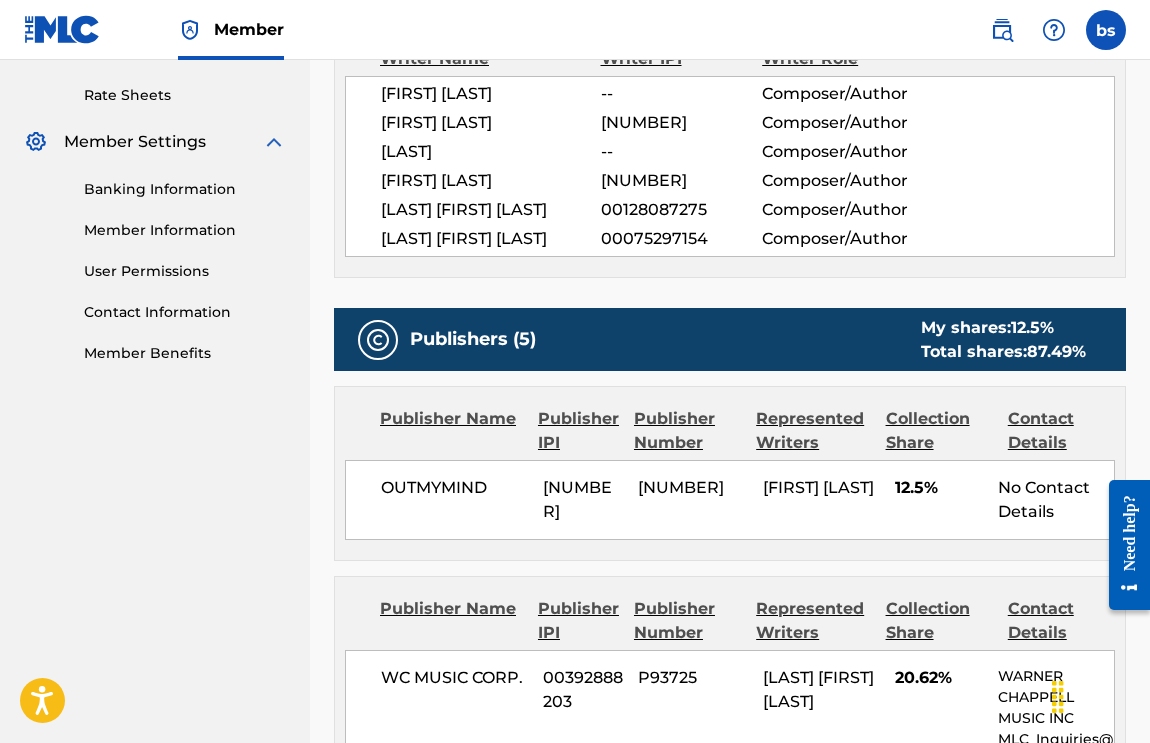 scroll, scrollTop: 26, scrollLeft: 0, axis: vertical 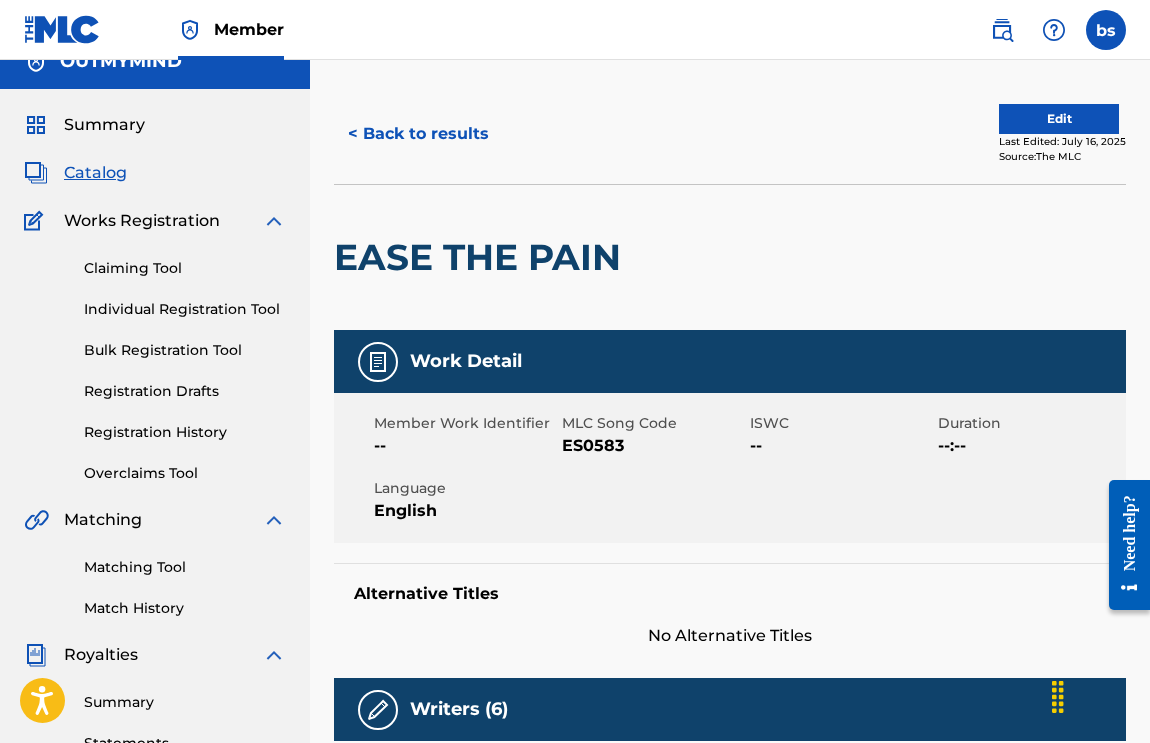 click on "Catalog" at bounding box center (95, 173) 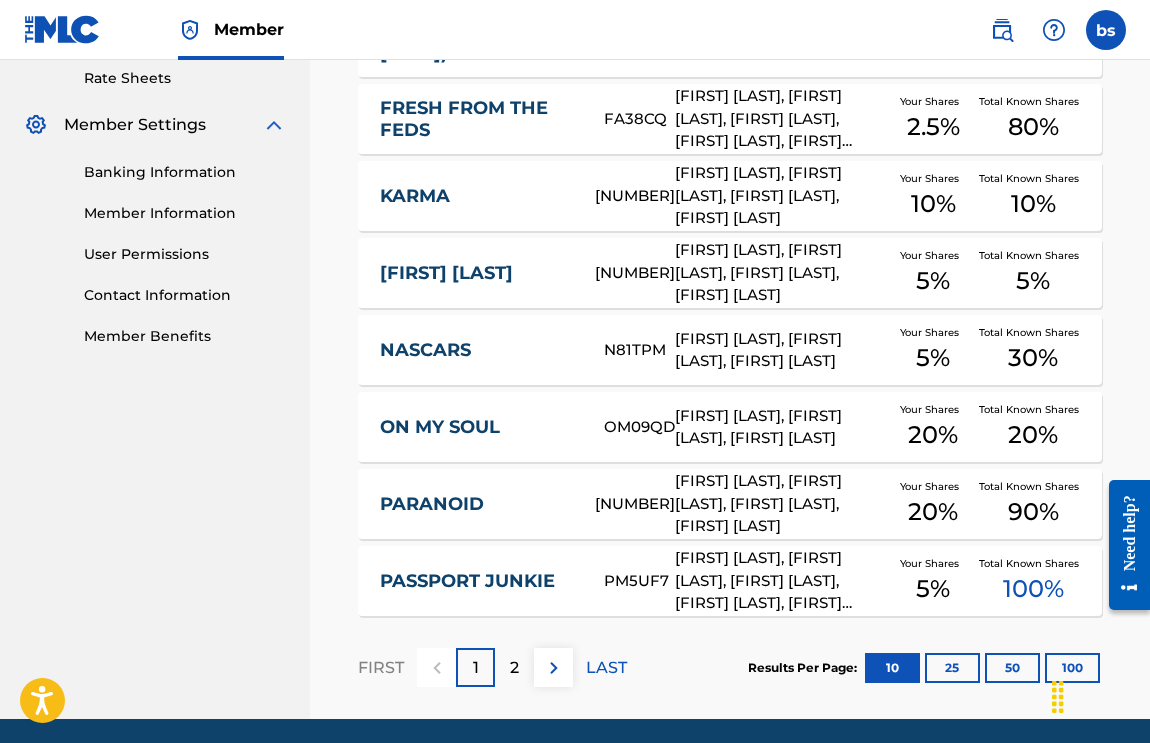 scroll, scrollTop: 774, scrollLeft: 0, axis: vertical 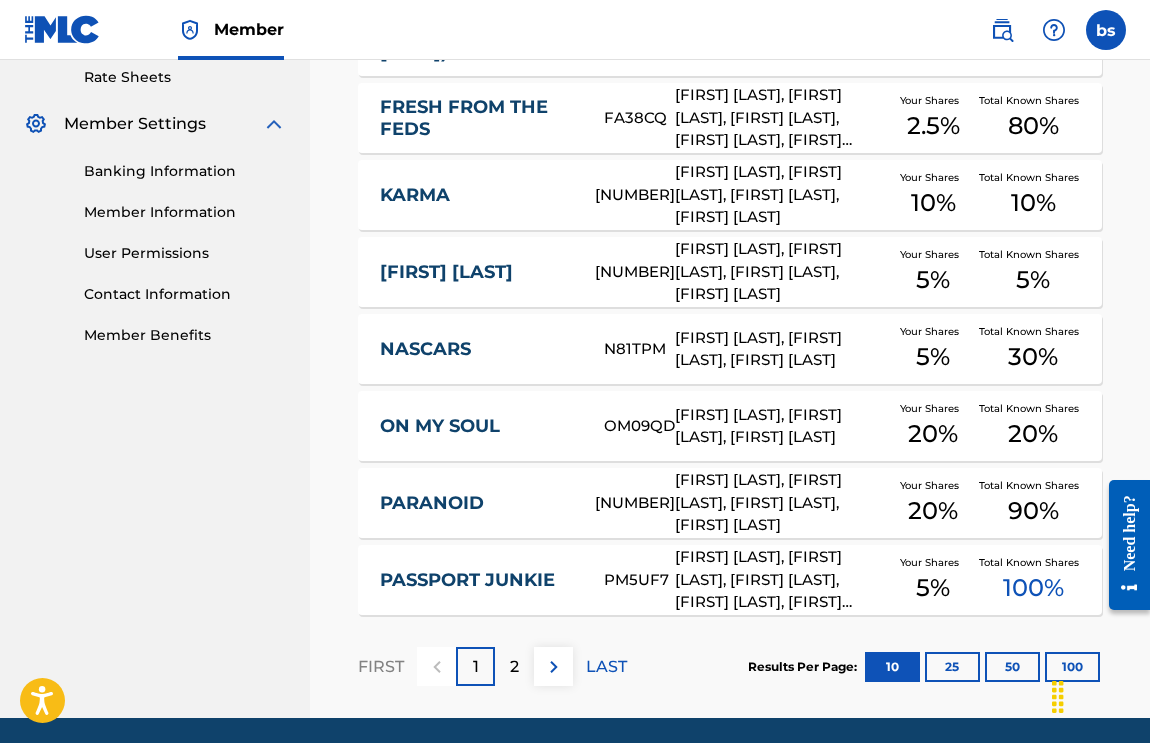 click on "PARANOID [NUMBER] [FIRST] [LAST], [FIRST] [LAST], [FIRST] [LAST], [FIRST] [LAST] Your Shares 20 % Total Known Shares 90 %" at bounding box center (730, 503) 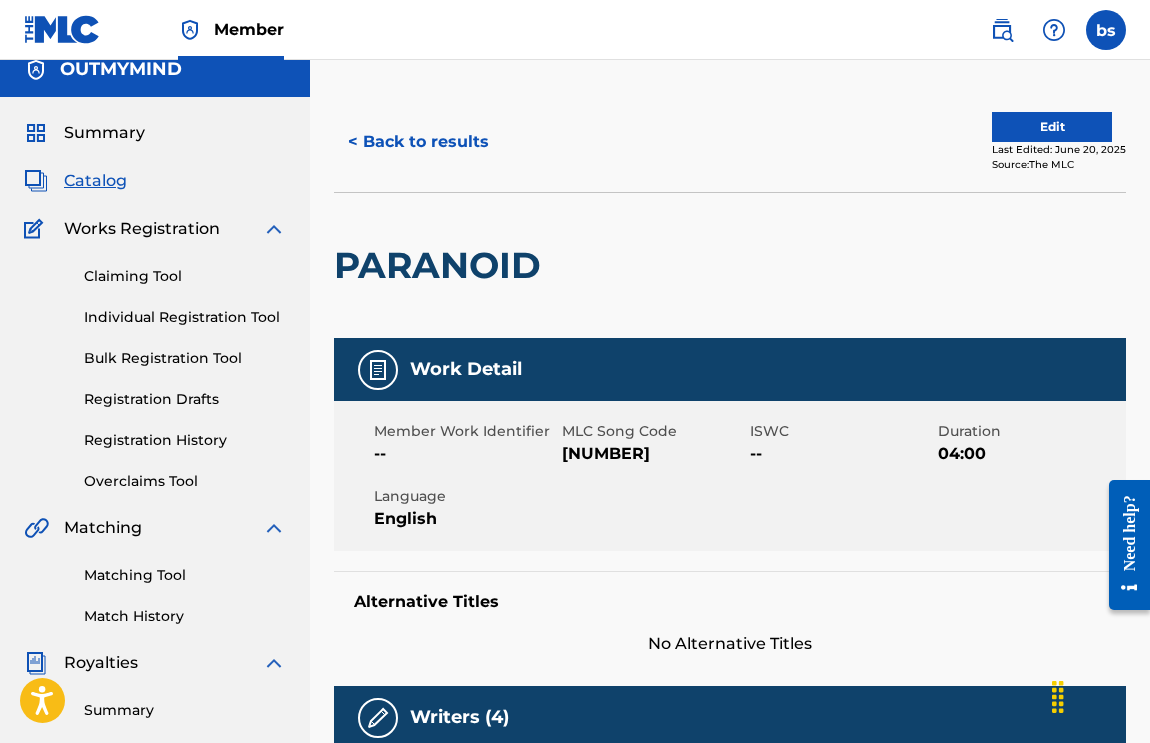 scroll, scrollTop: 0, scrollLeft: 0, axis: both 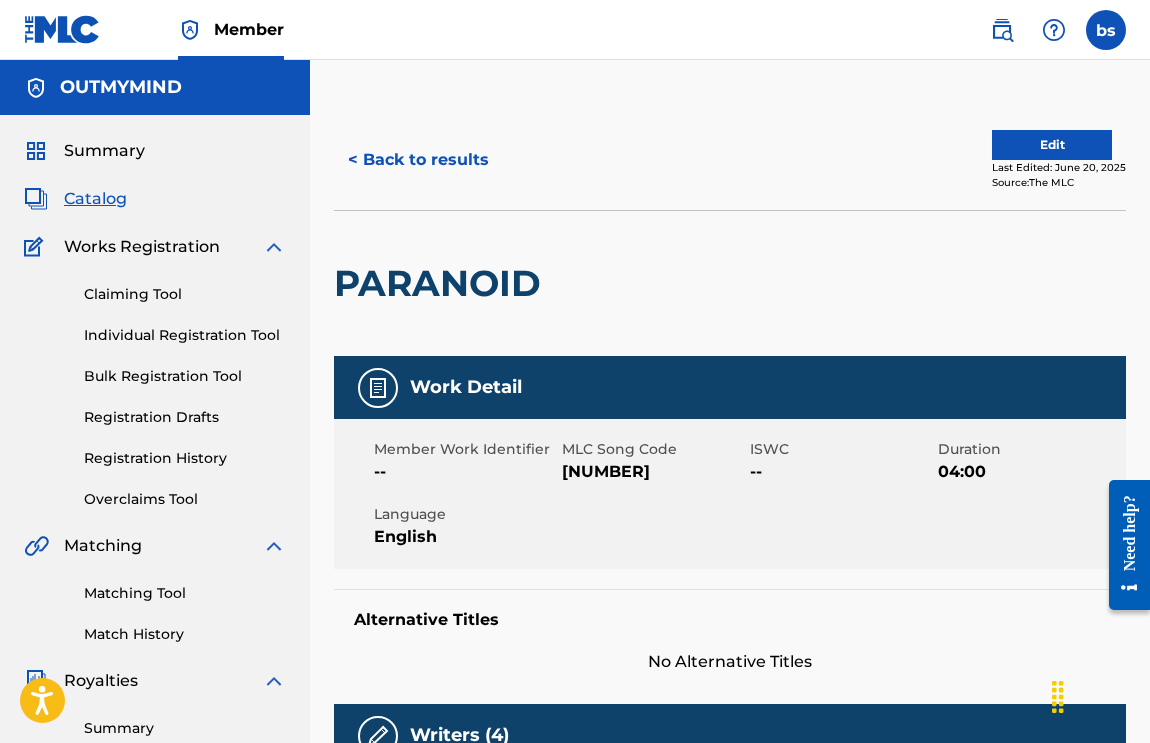 click on "Edit" at bounding box center [1052, 145] 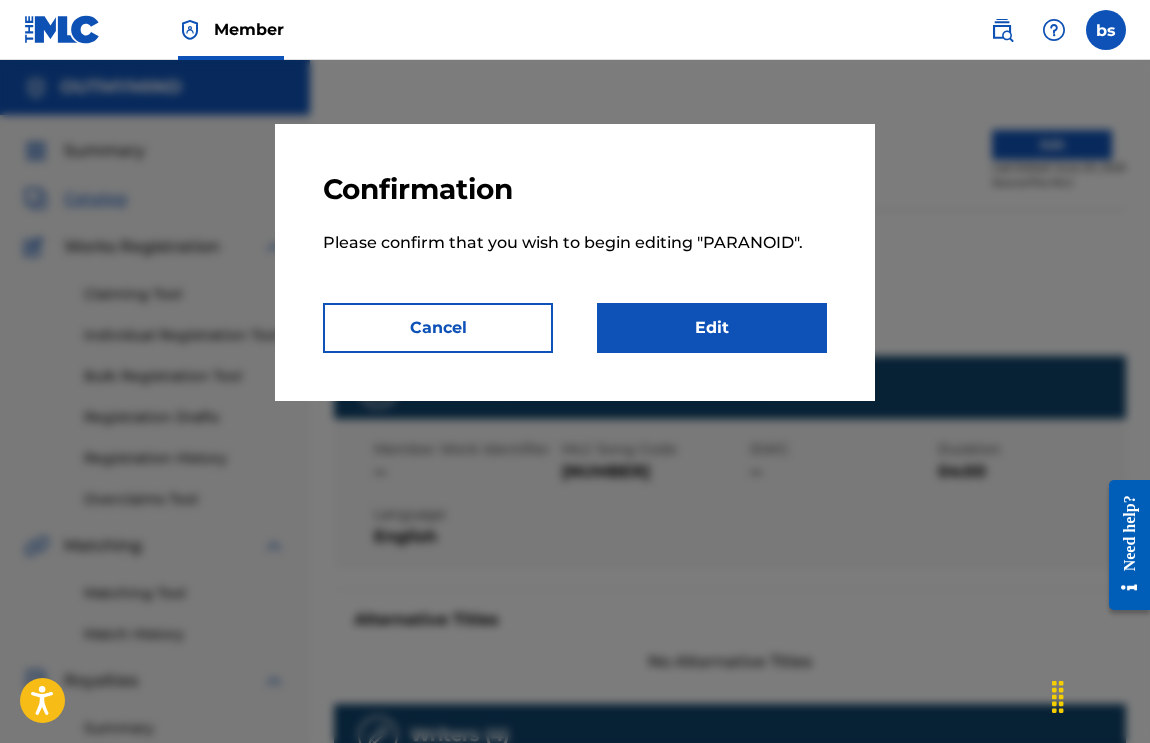 click on "Edit" at bounding box center (712, 328) 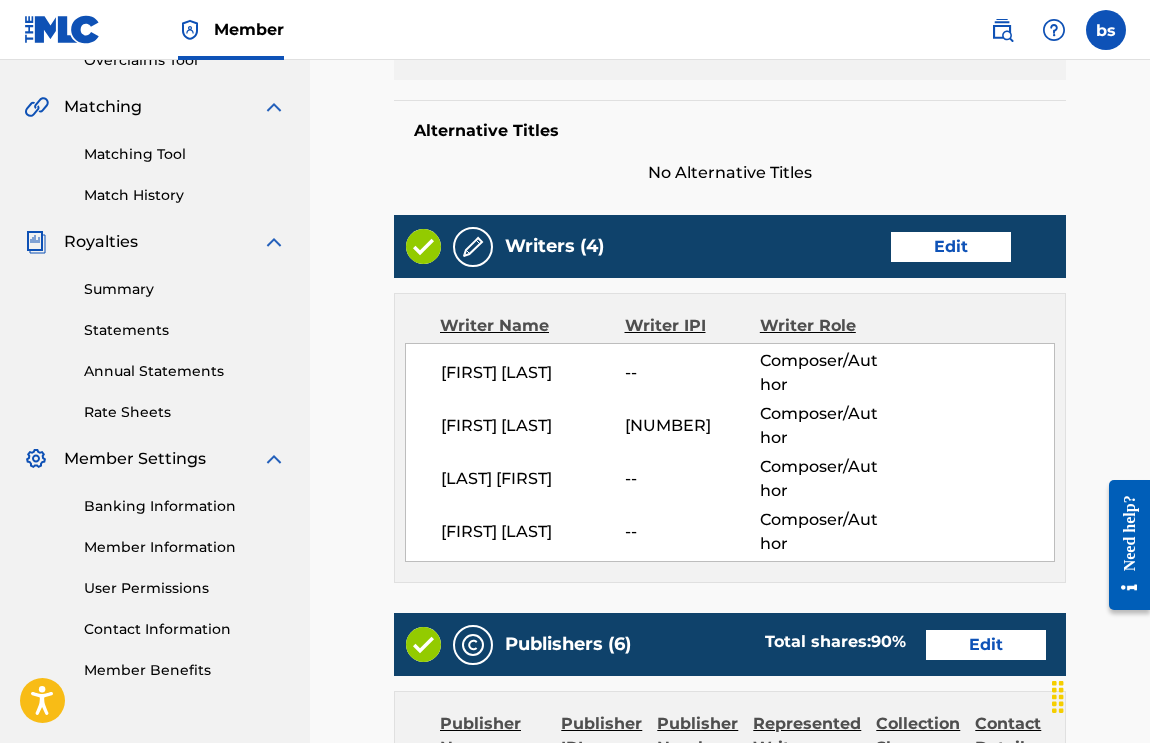 scroll, scrollTop: 712, scrollLeft: 0, axis: vertical 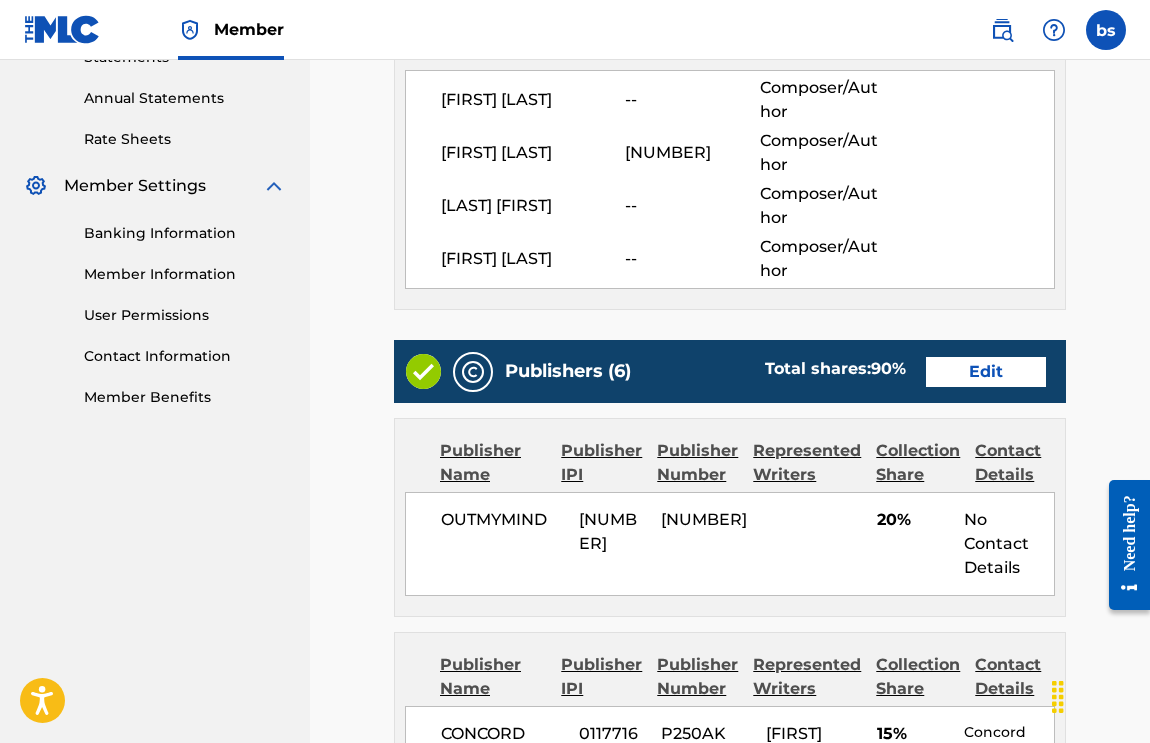 click on "Edit" at bounding box center (986, 372) 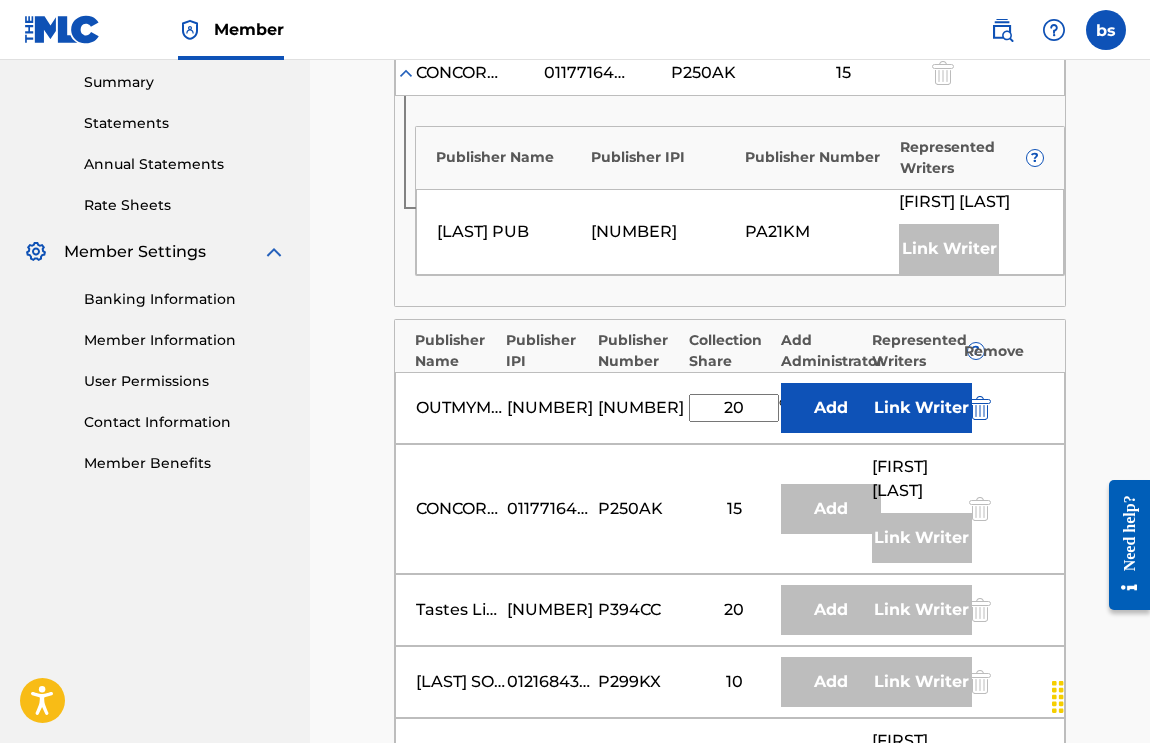 scroll, scrollTop: 665, scrollLeft: 0, axis: vertical 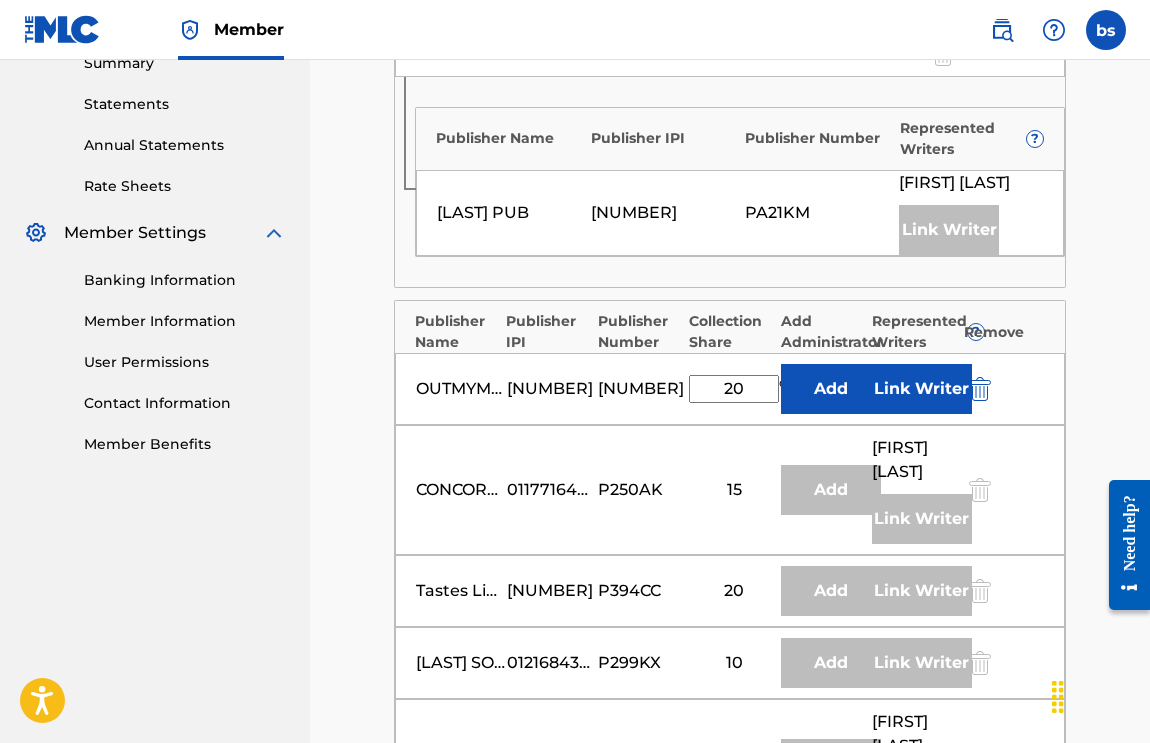 click on "Link Writer" at bounding box center [922, 389] 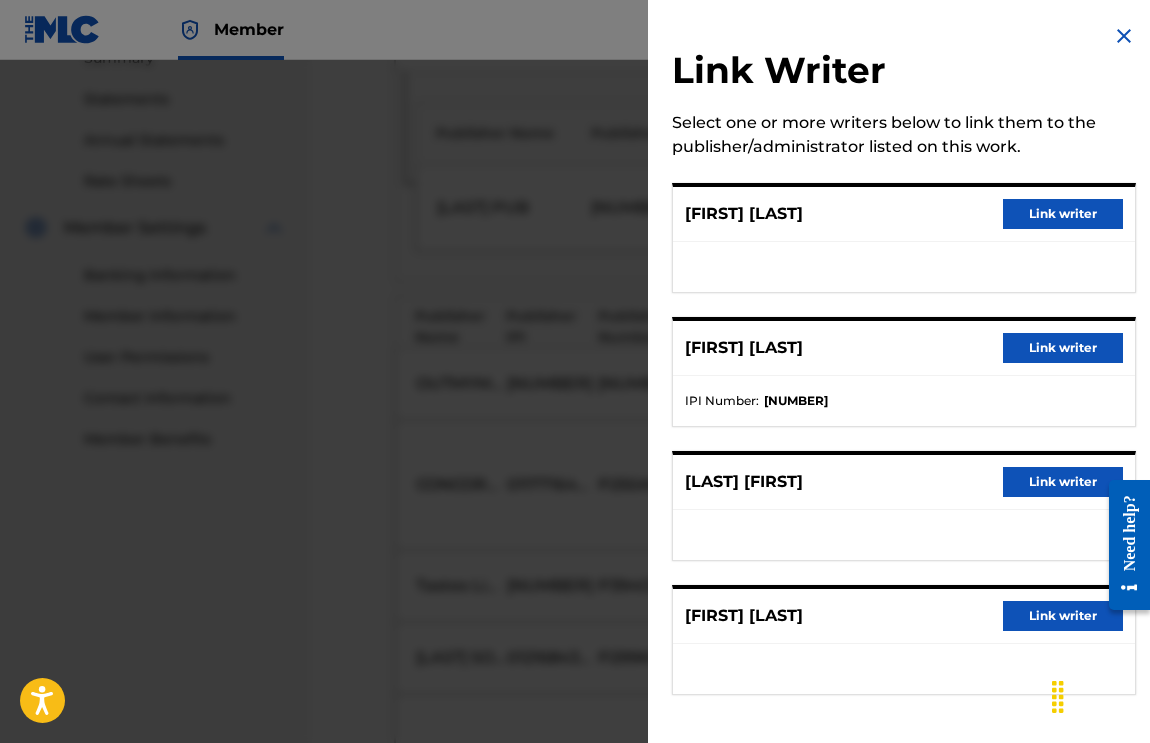 scroll, scrollTop: 685, scrollLeft: 0, axis: vertical 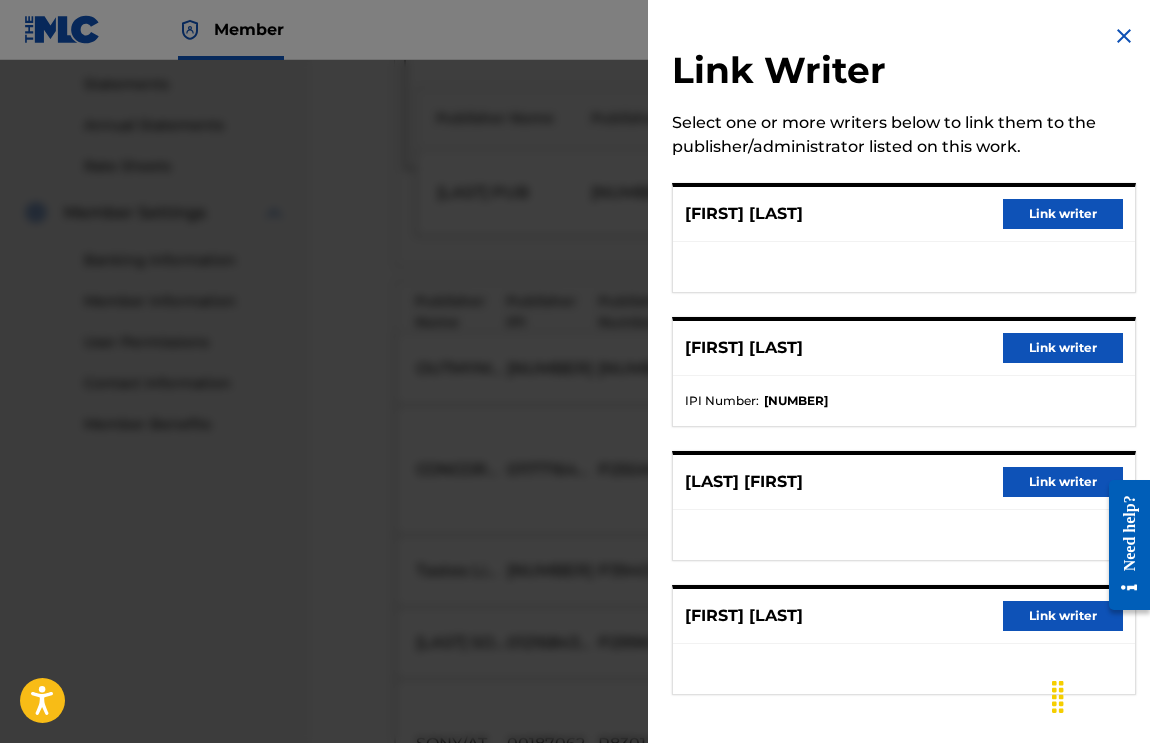 click on "Link writer" at bounding box center (1063, 482) 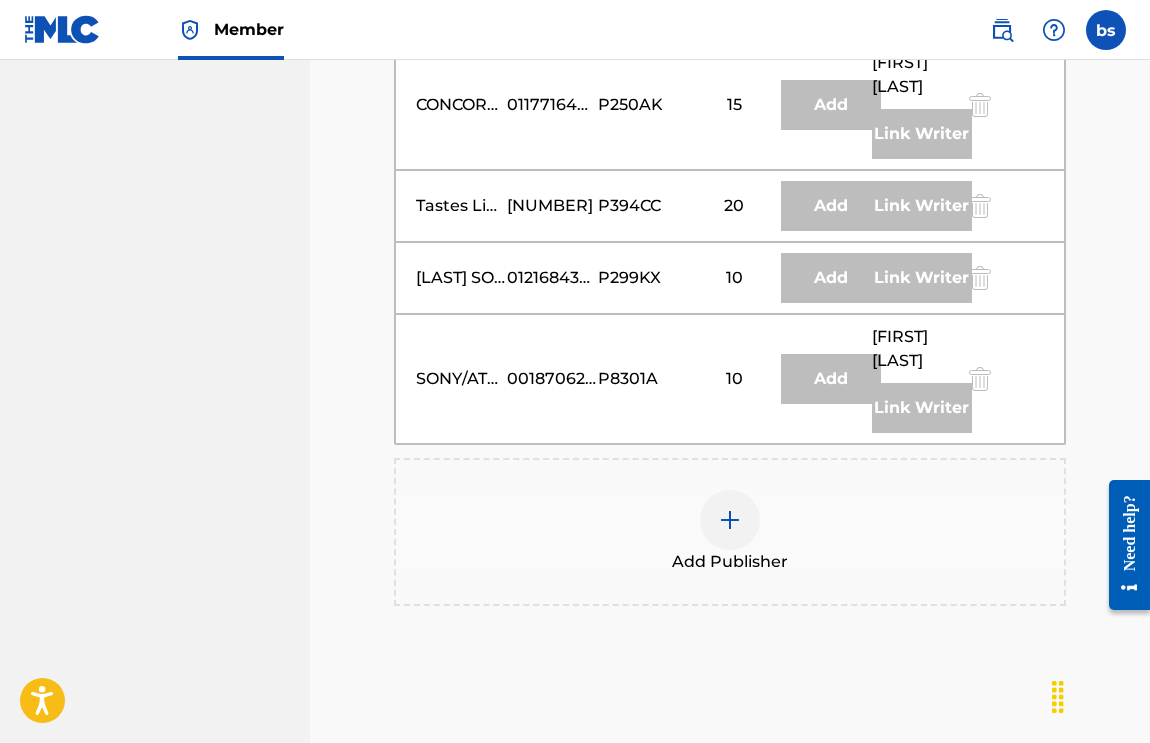 scroll, scrollTop: 1491, scrollLeft: 0, axis: vertical 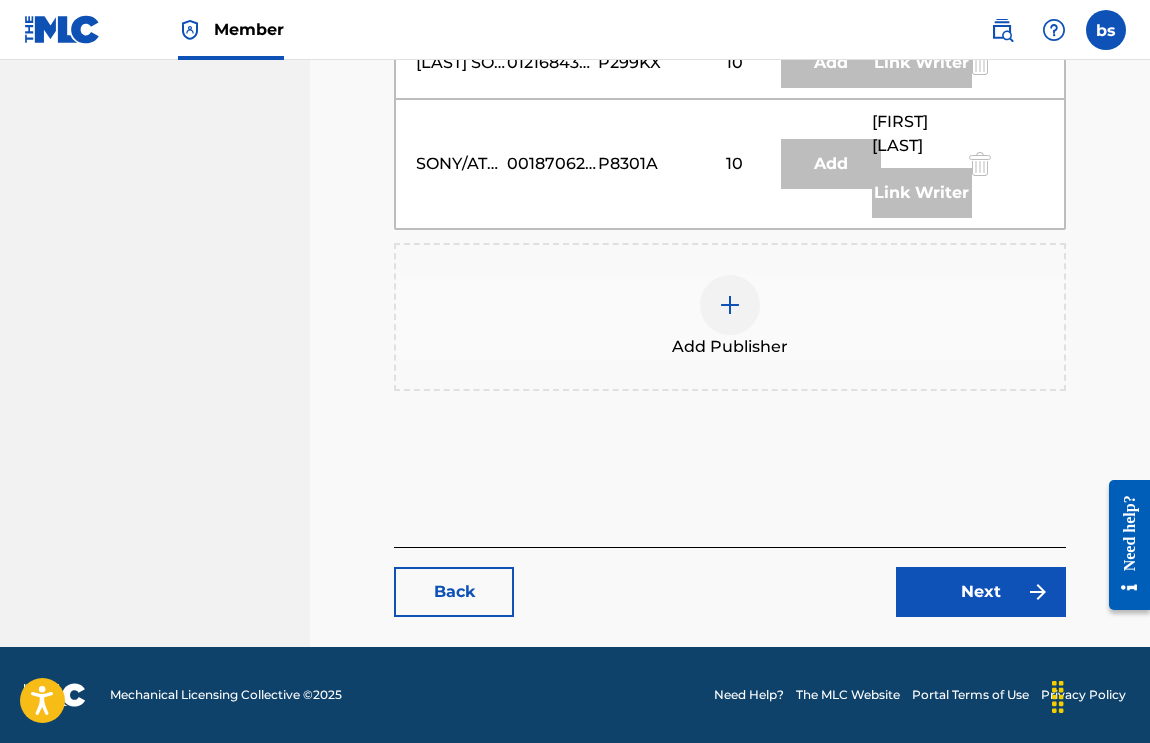 click on "Next" at bounding box center [981, 592] 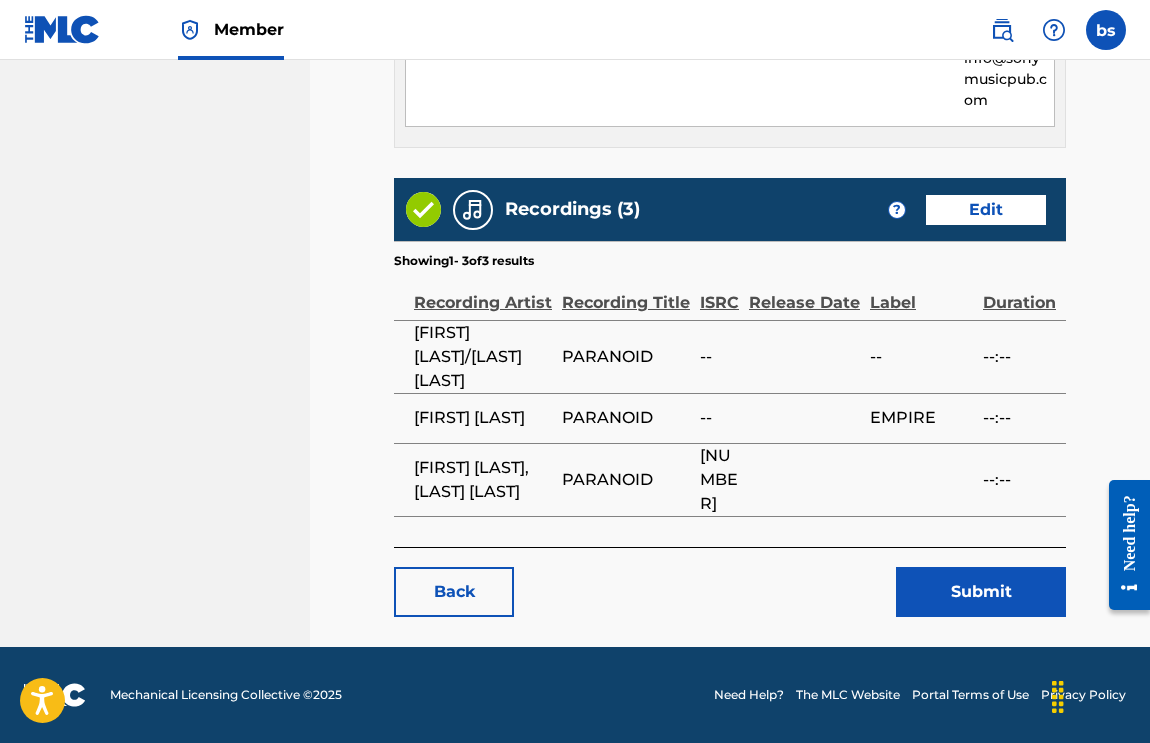 scroll, scrollTop: 3098, scrollLeft: 0, axis: vertical 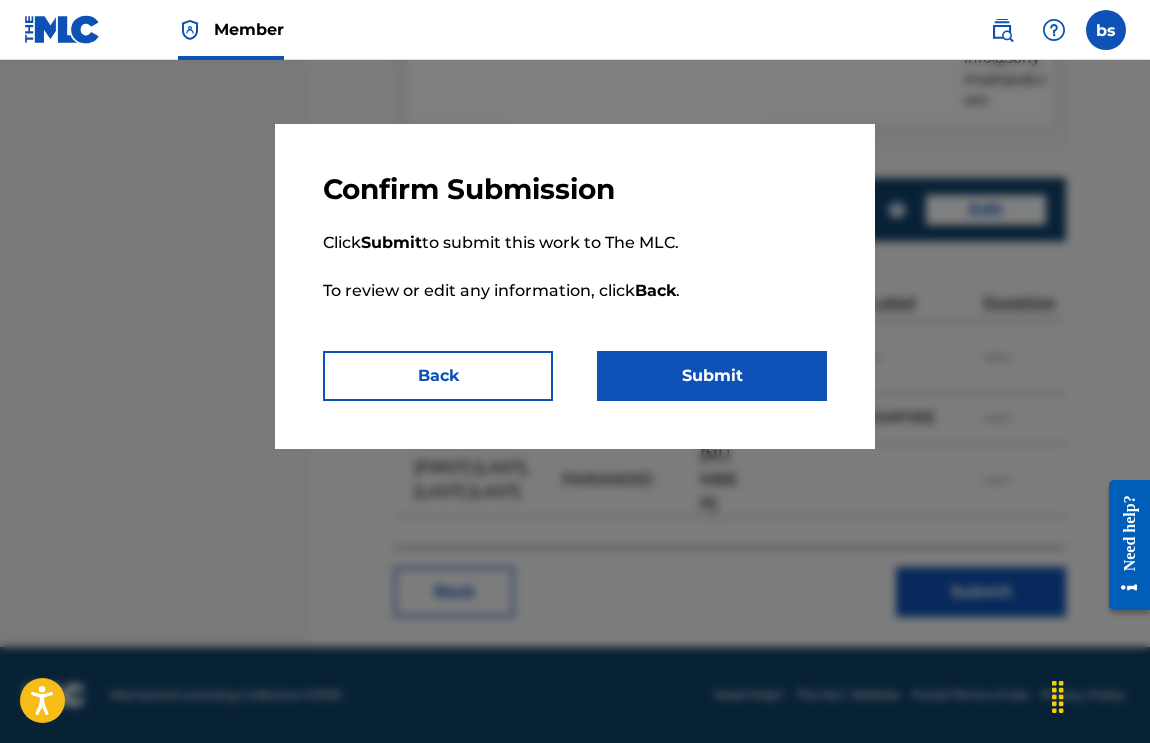 click on "Submit" at bounding box center (712, 376) 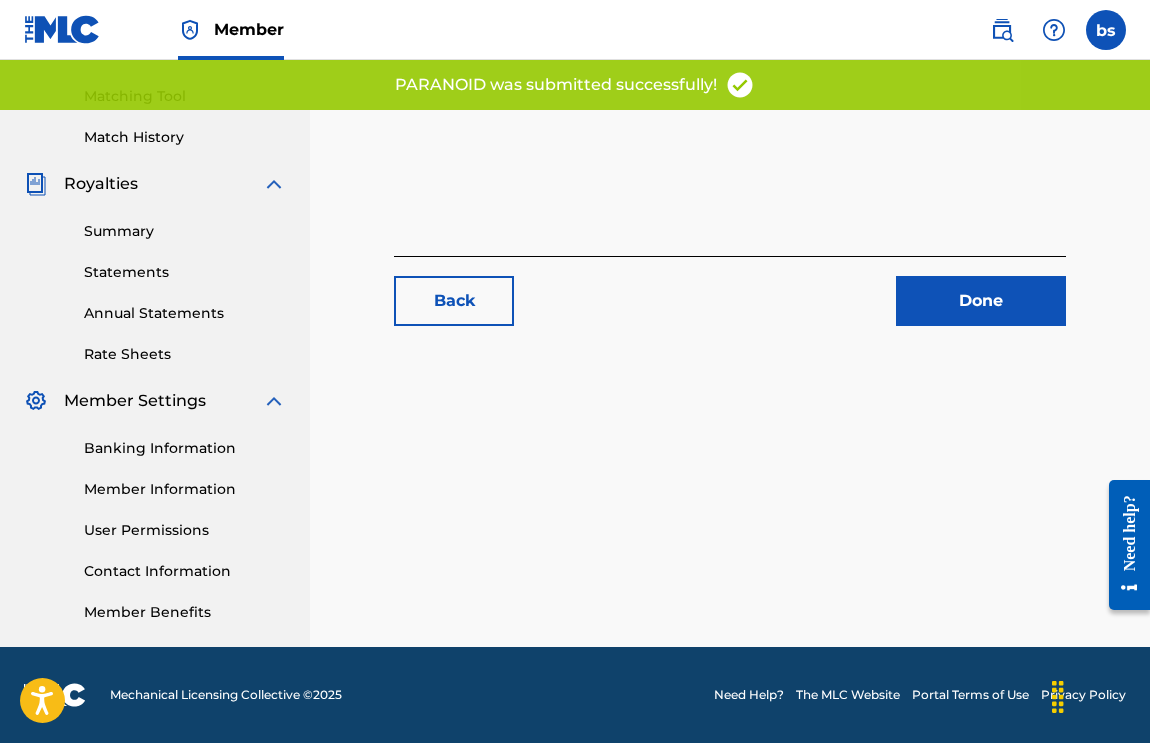 scroll, scrollTop: 0, scrollLeft: 0, axis: both 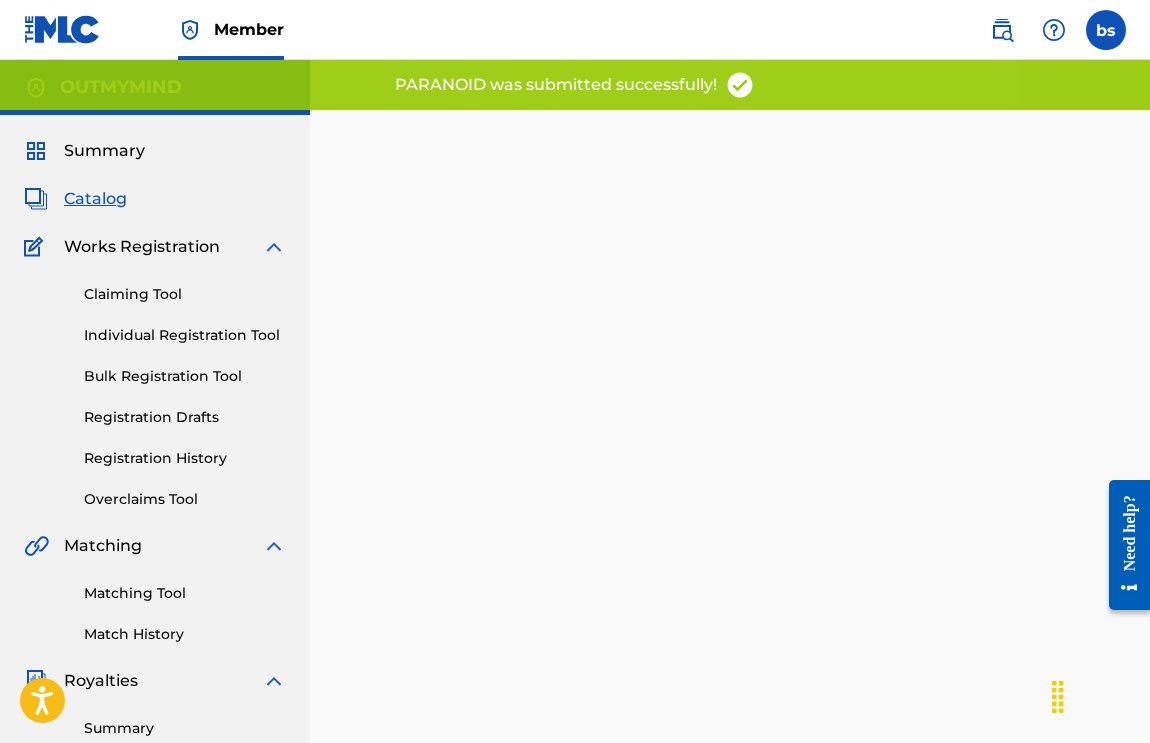 click on "Catalog" at bounding box center [95, 199] 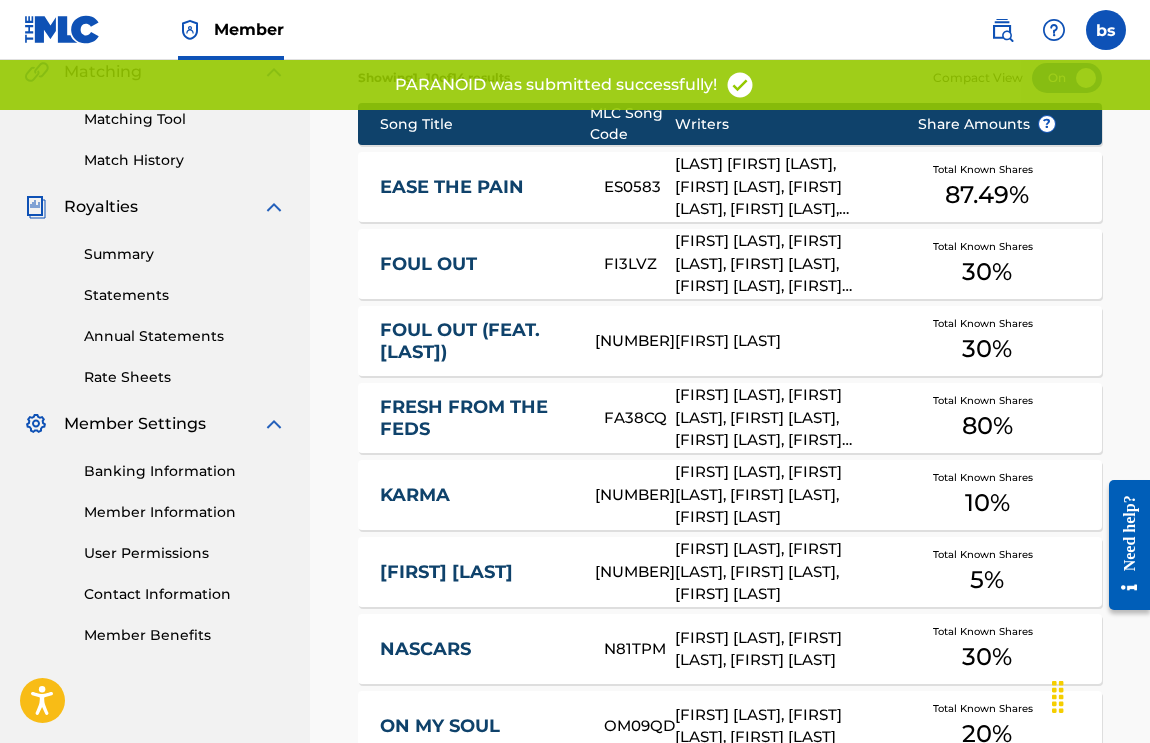 scroll, scrollTop: 845, scrollLeft: 0, axis: vertical 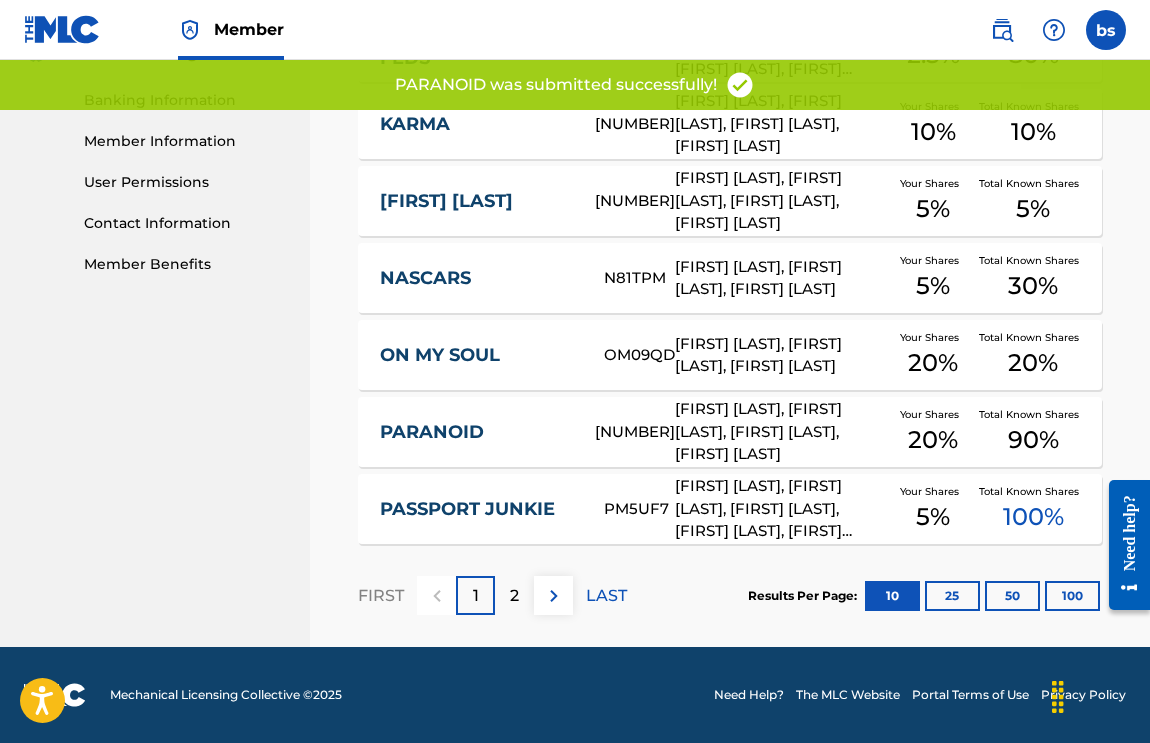 click at bounding box center (554, 596) 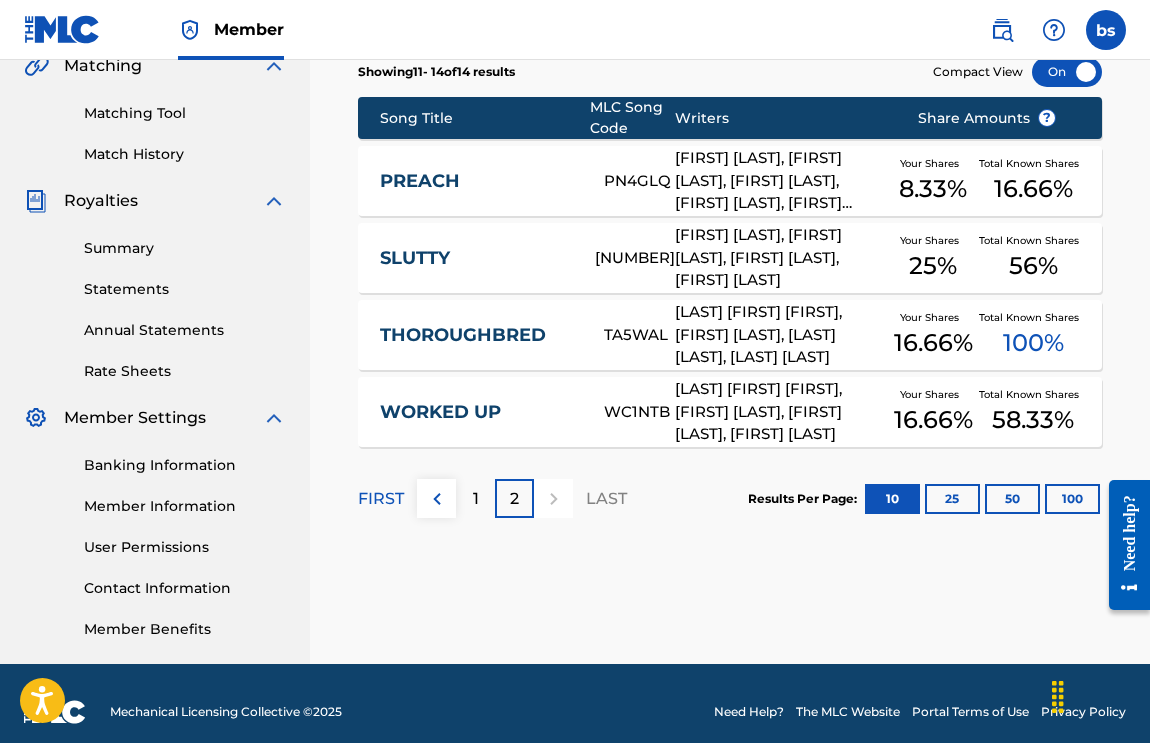 scroll, scrollTop: 461, scrollLeft: 0, axis: vertical 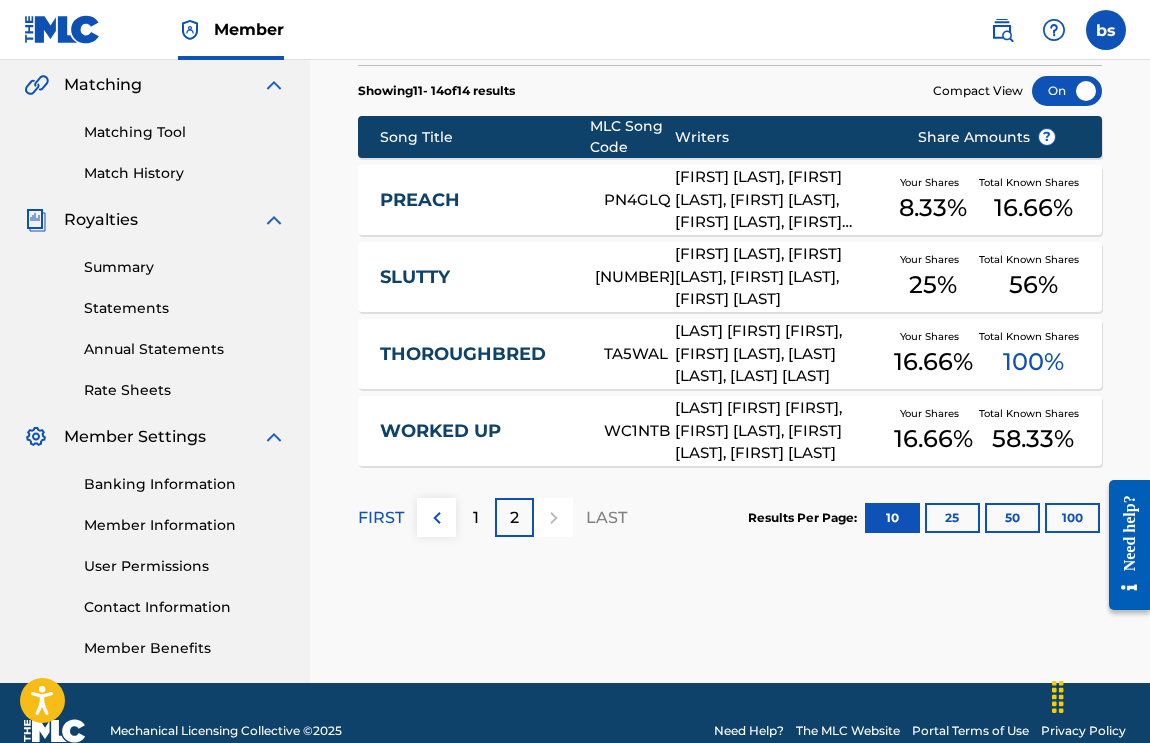 click on "SLUTTY" at bounding box center (474, 277) 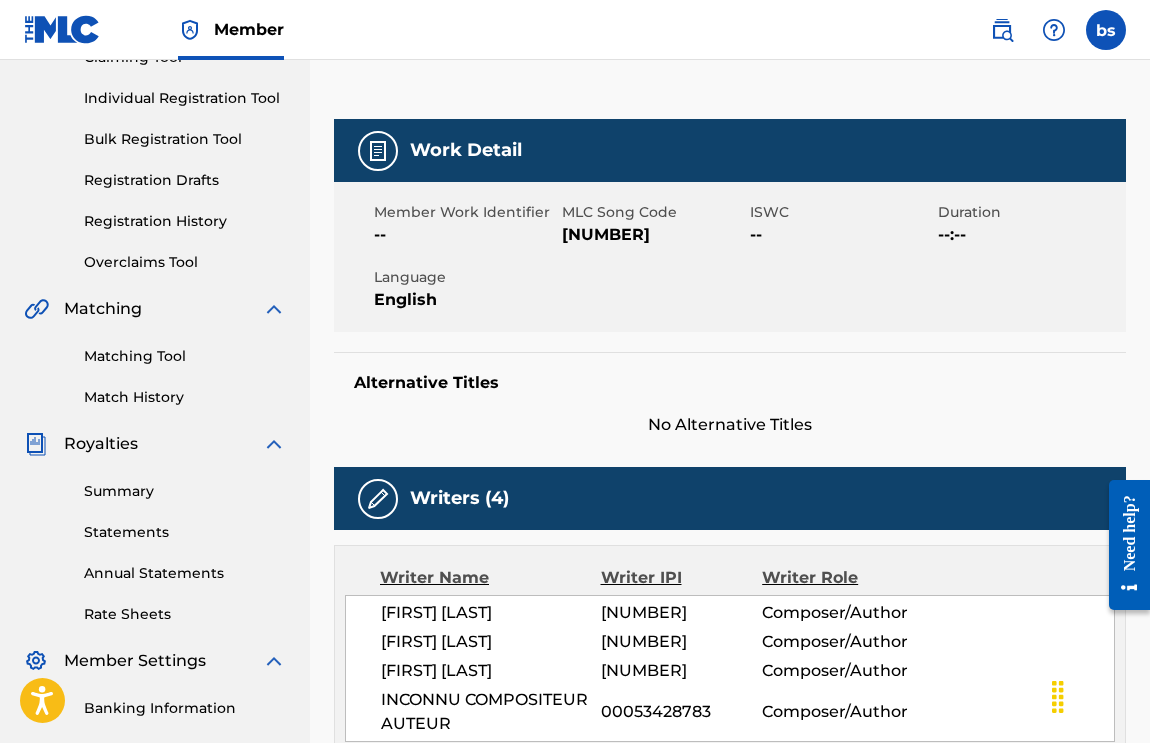 scroll, scrollTop: 0, scrollLeft: 0, axis: both 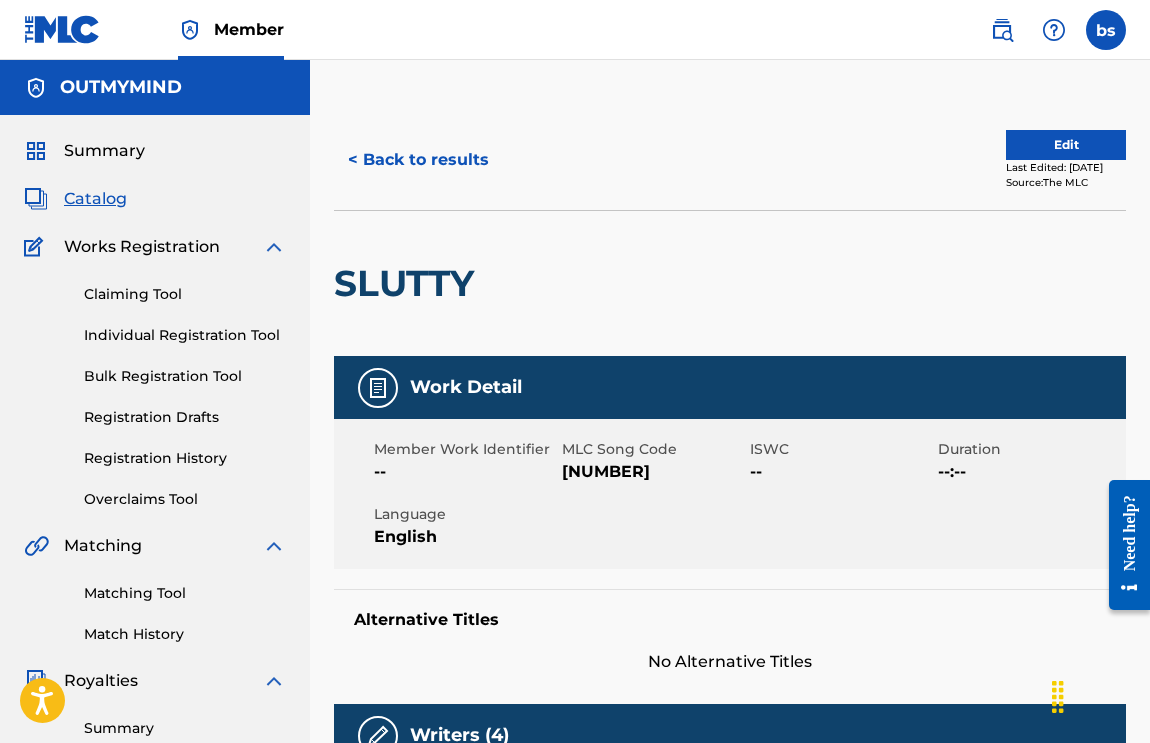 click on "Edit" at bounding box center [1066, 145] 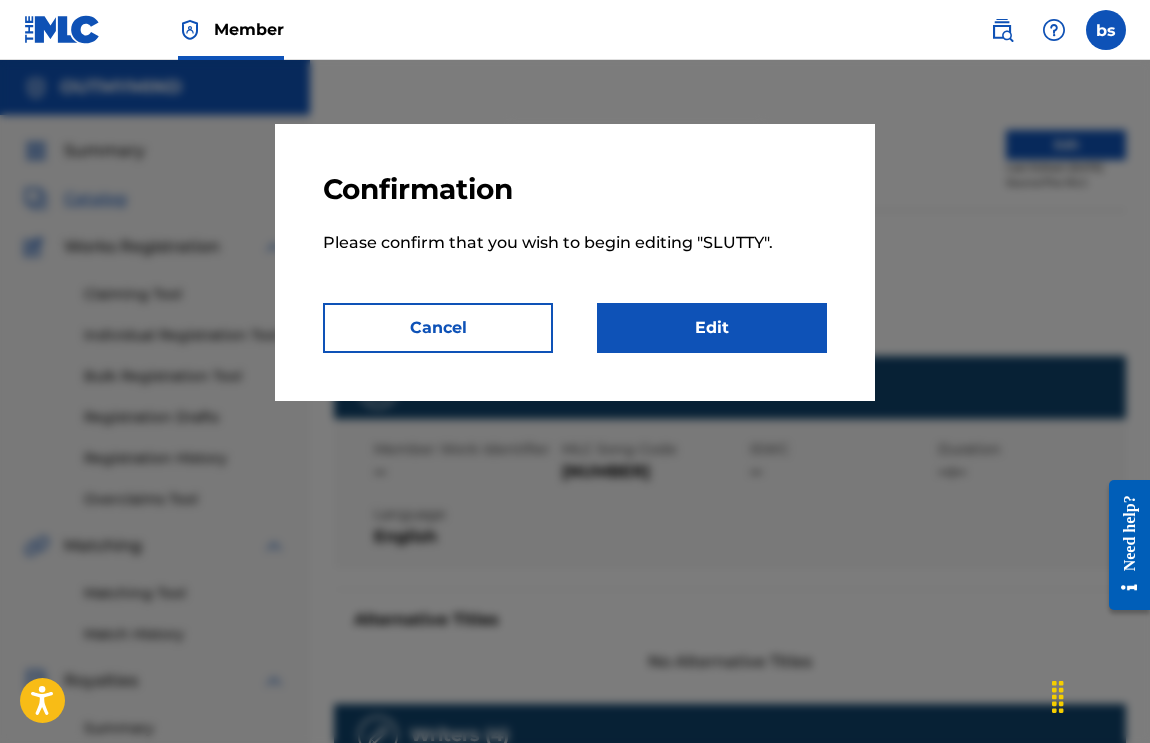click on "Edit" at bounding box center [712, 328] 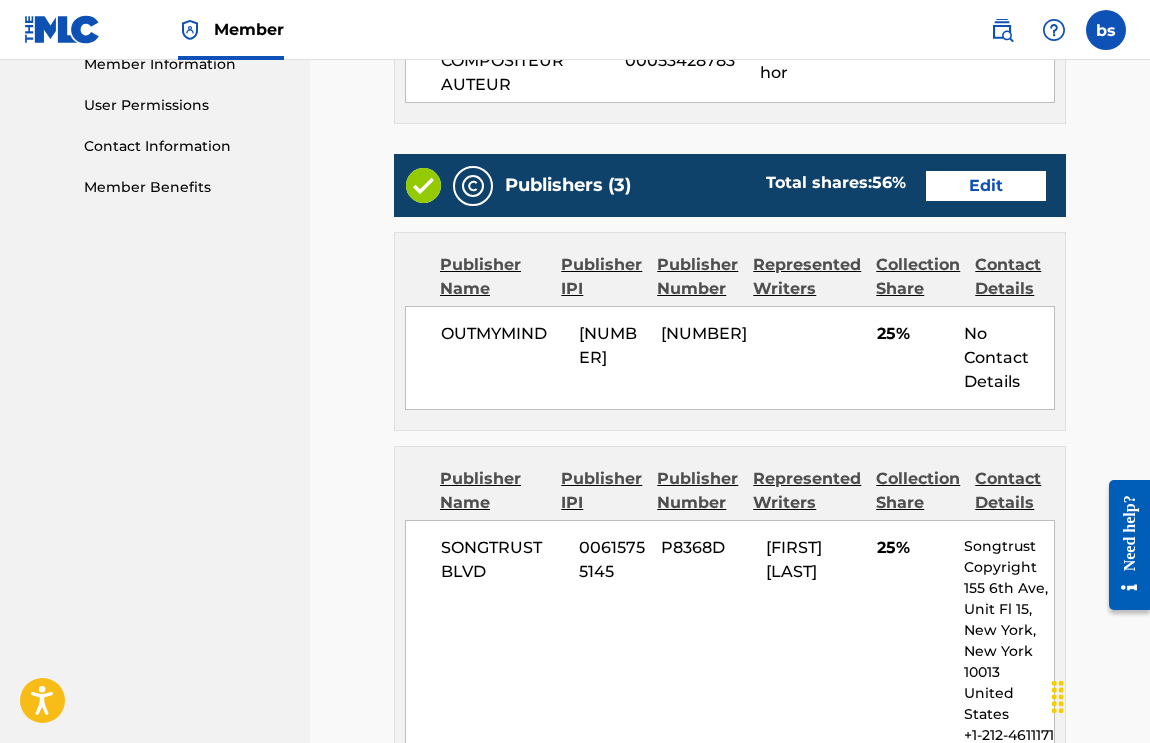 scroll, scrollTop: 929, scrollLeft: 0, axis: vertical 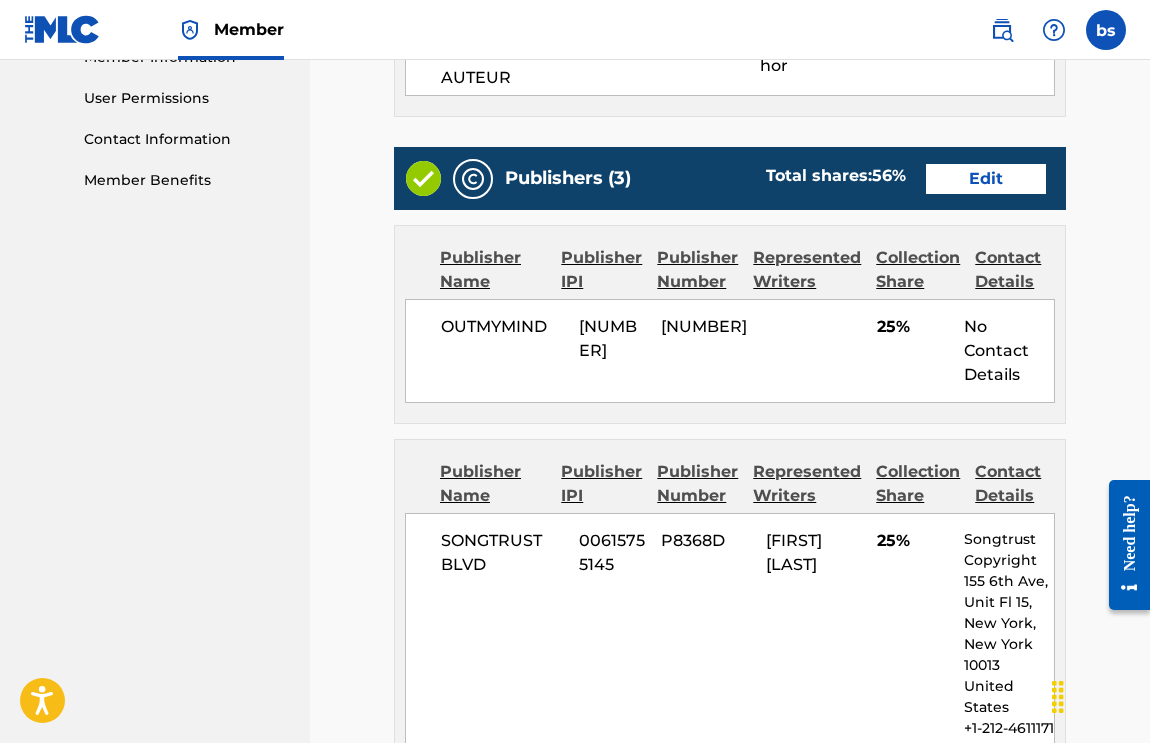 click on "Edit" at bounding box center [986, 179] 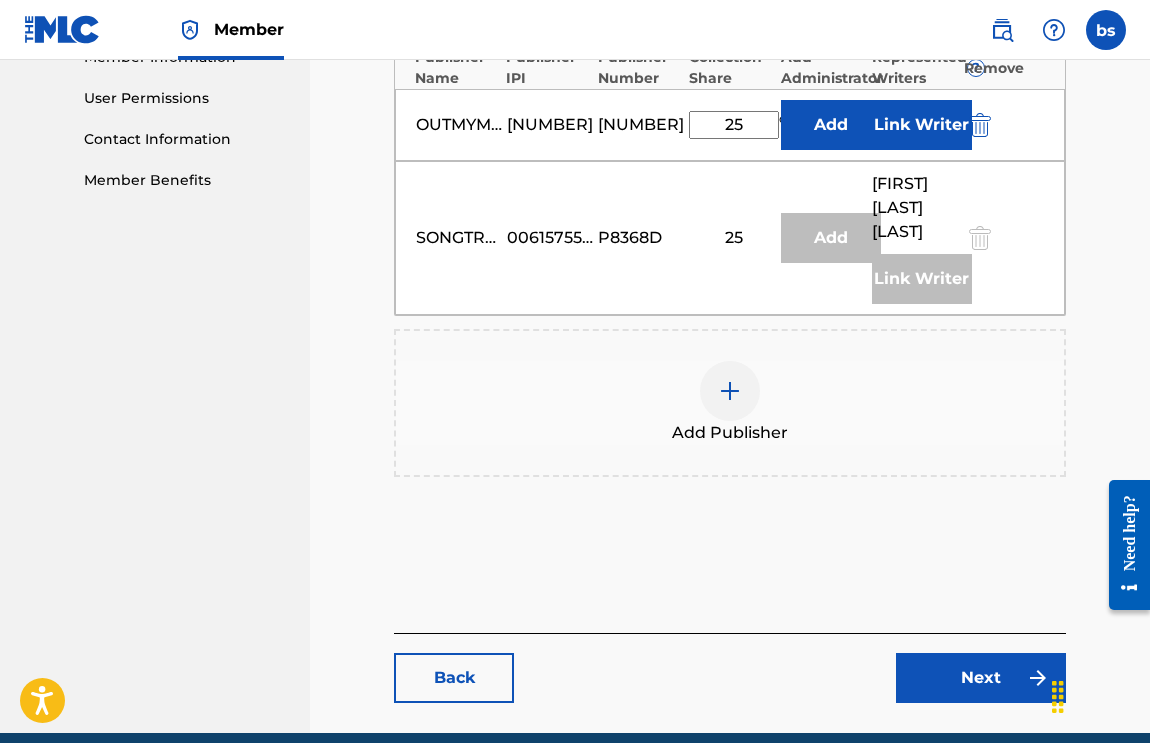 scroll 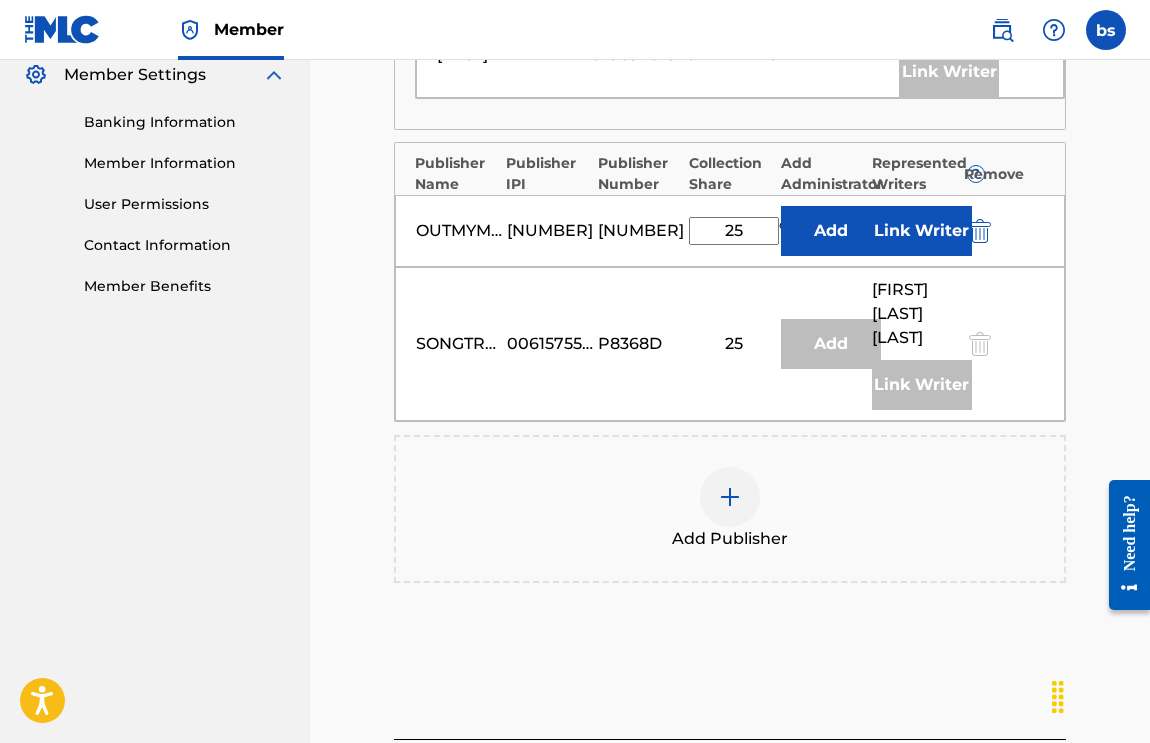 click on "Link Writer" at bounding box center [922, 231] 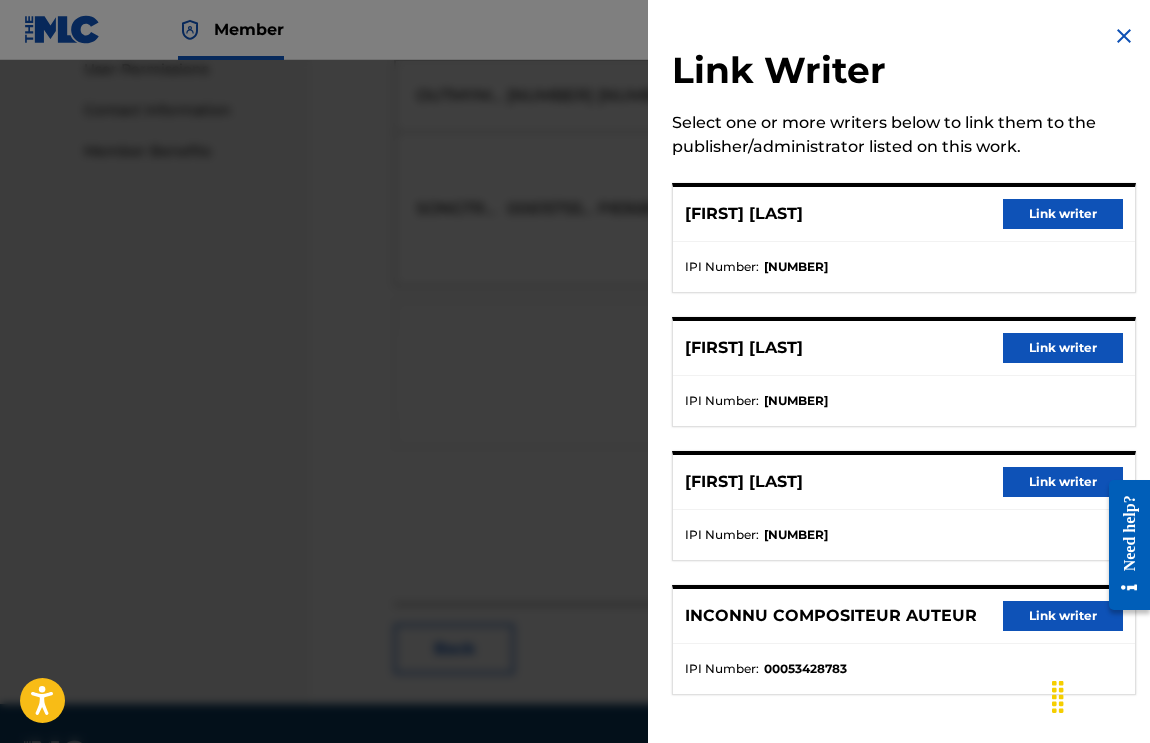 click at bounding box center (1124, 36) 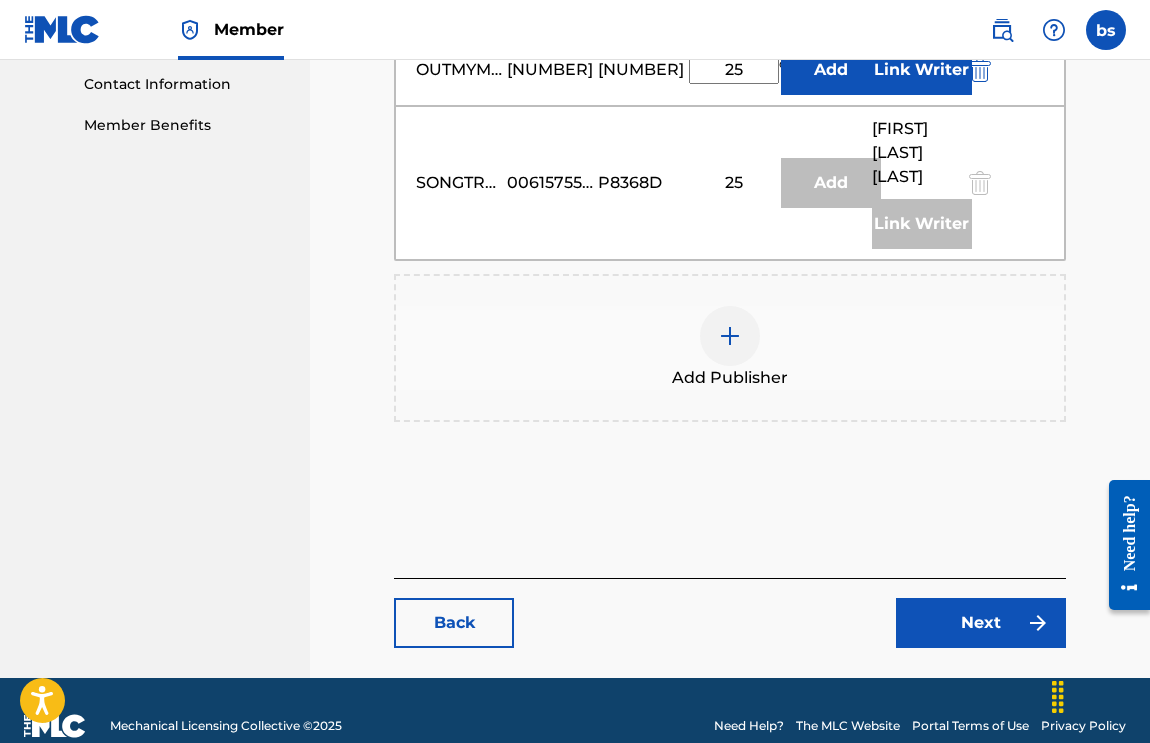 click on "Back" at bounding box center [454, 623] 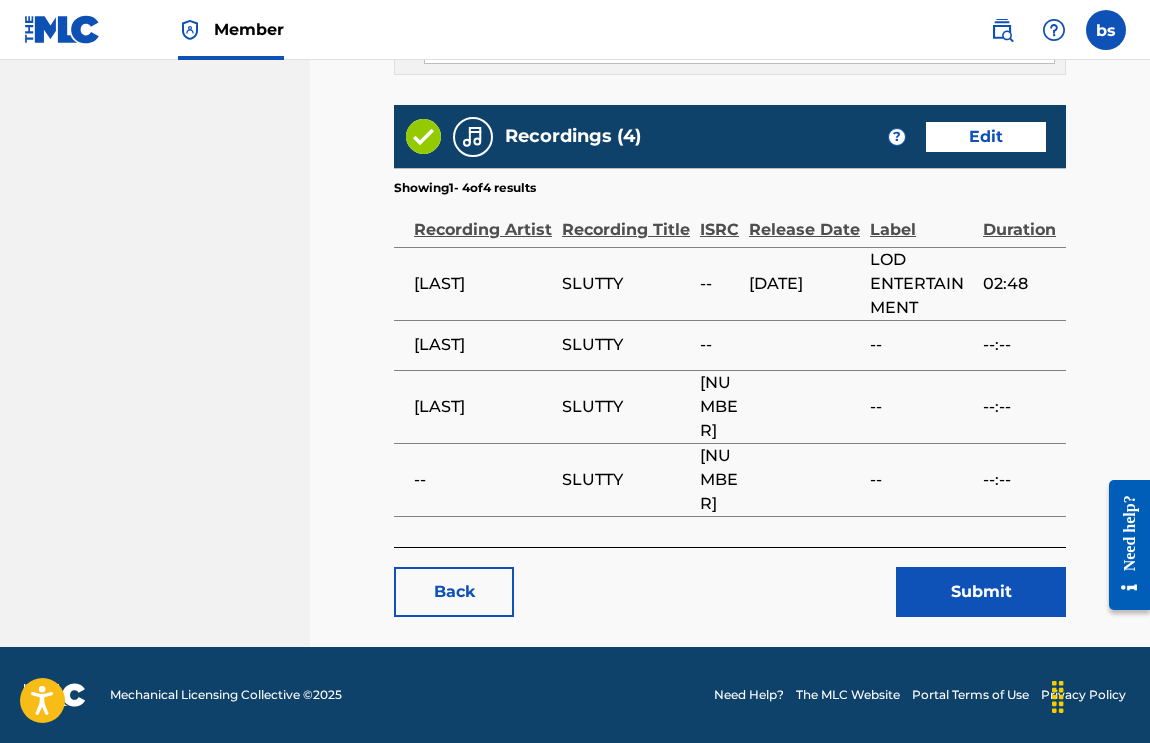 click on "Back" at bounding box center (454, 592) 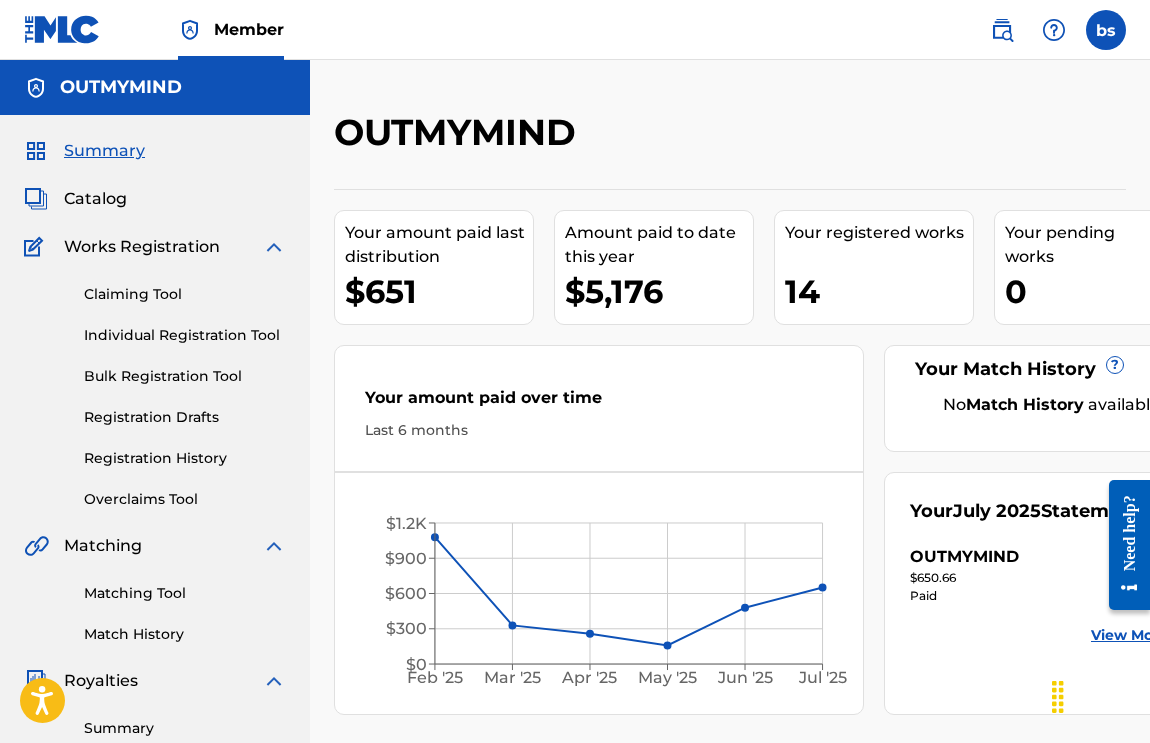 click on "Catalog" at bounding box center (95, 199) 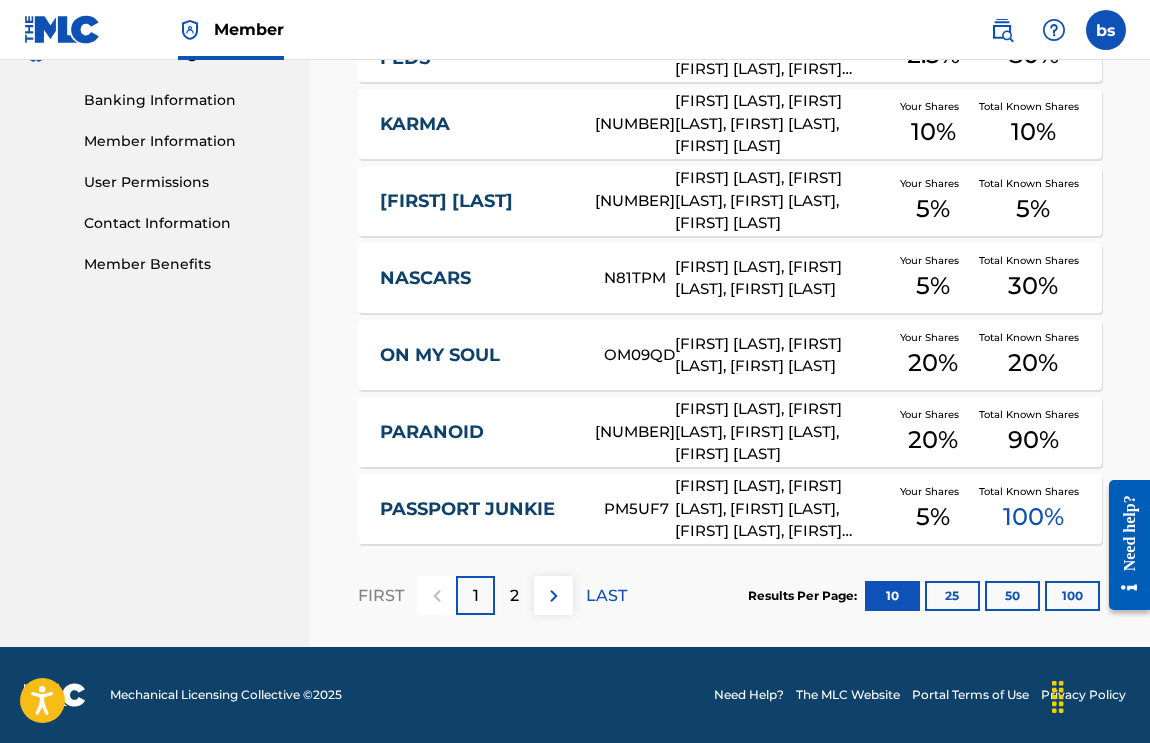 click on "FIRST 1 2 LAST" at bounding box center (492, 595) 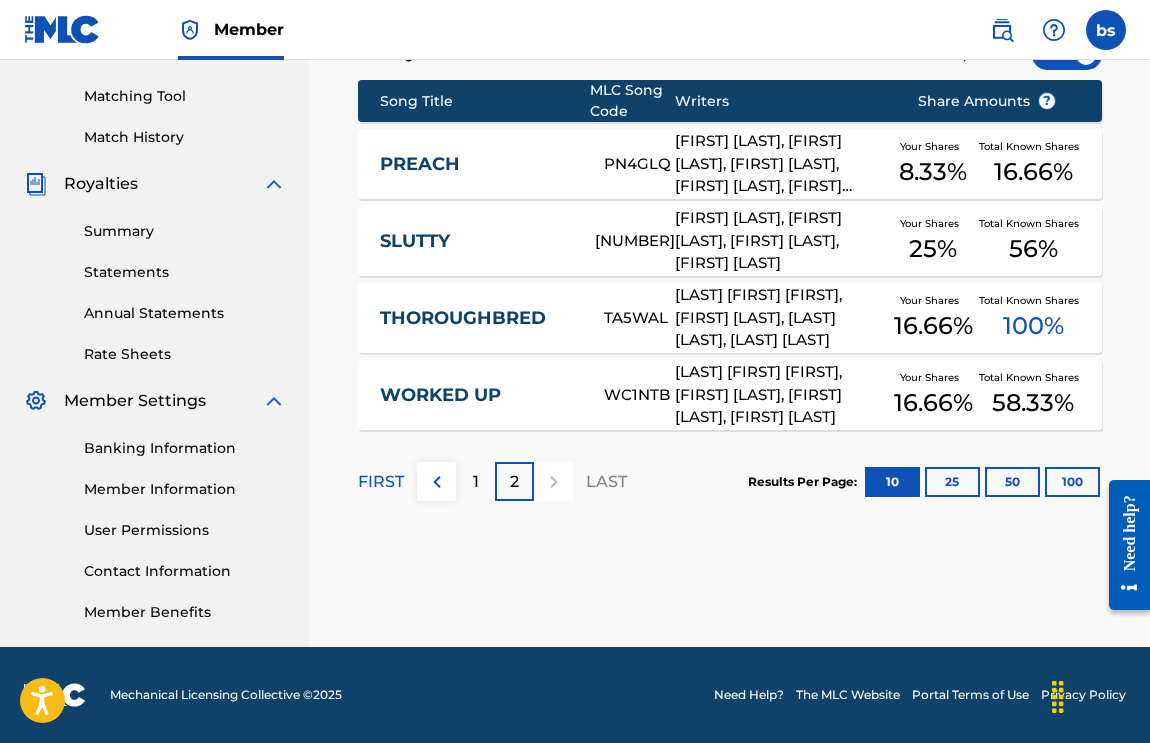 click on "FIRST 1 2 LAST Results Per Page: 10 25 50 100" at bounding box center [730, 130] 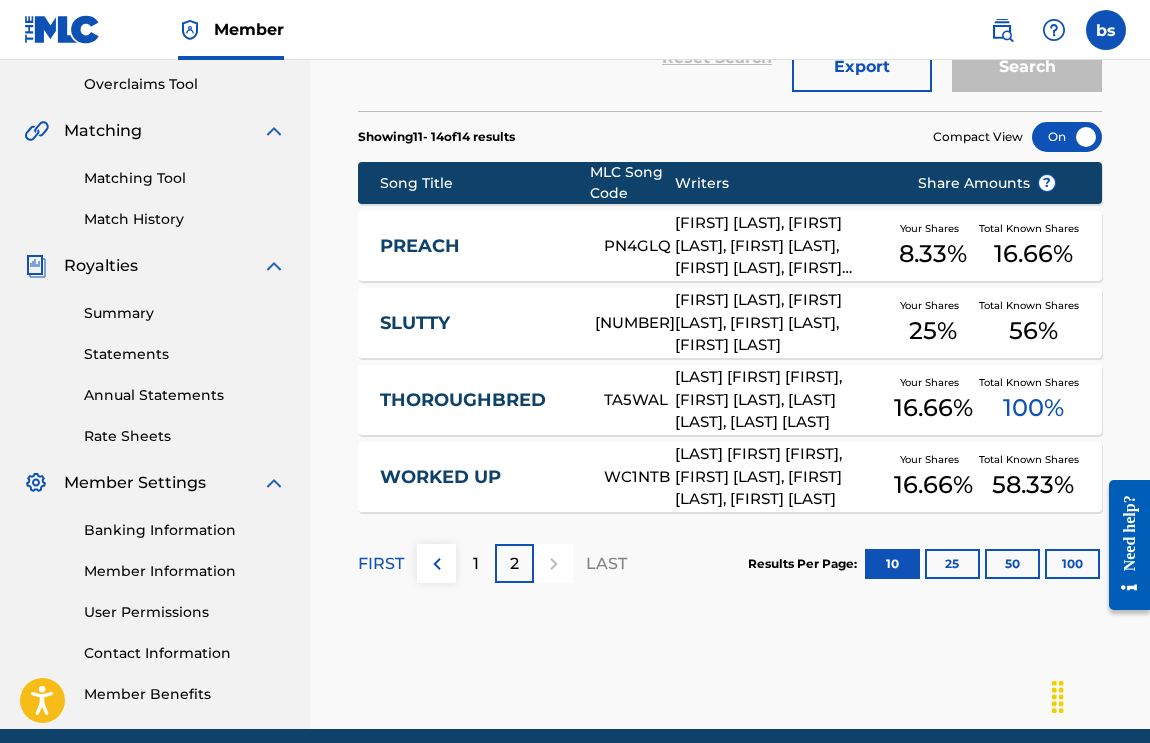 click on "THOROUGHBRED" at bounding box center (478, 400) 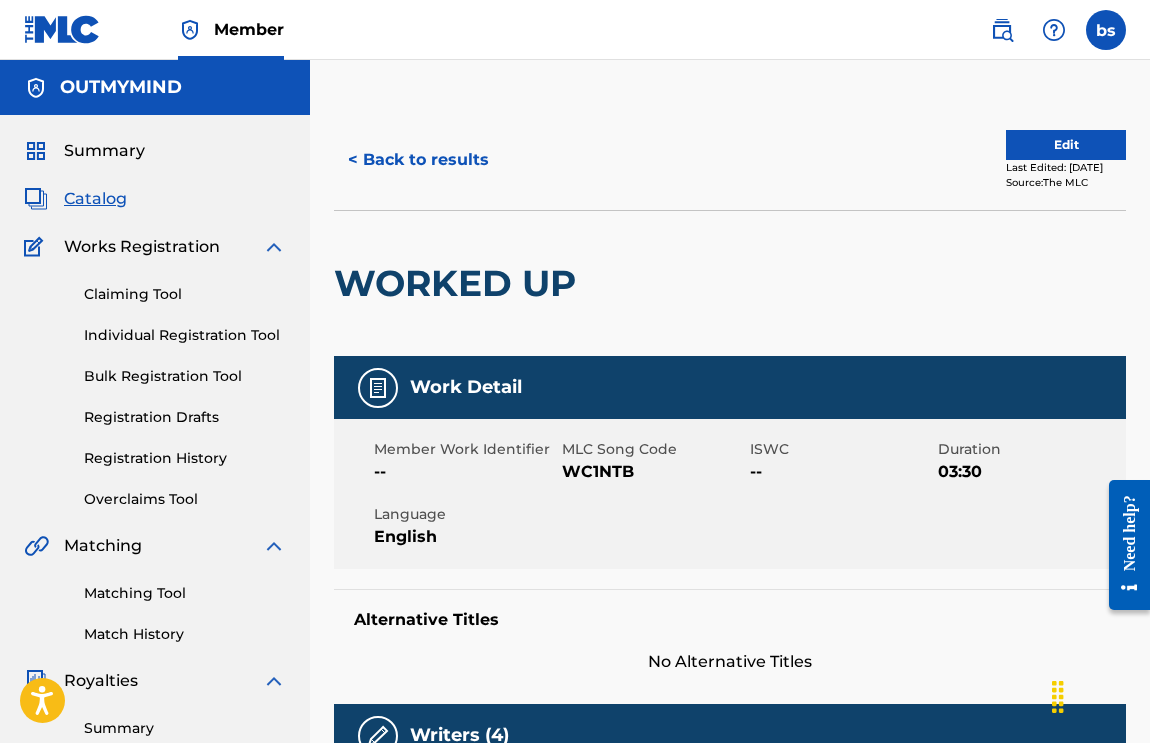 click on "Claiming Tool Individual Registration Tool Bulk Registration Tool Registration Drafts Registration History Overclaims Tool" at bounding box center [155, 384] 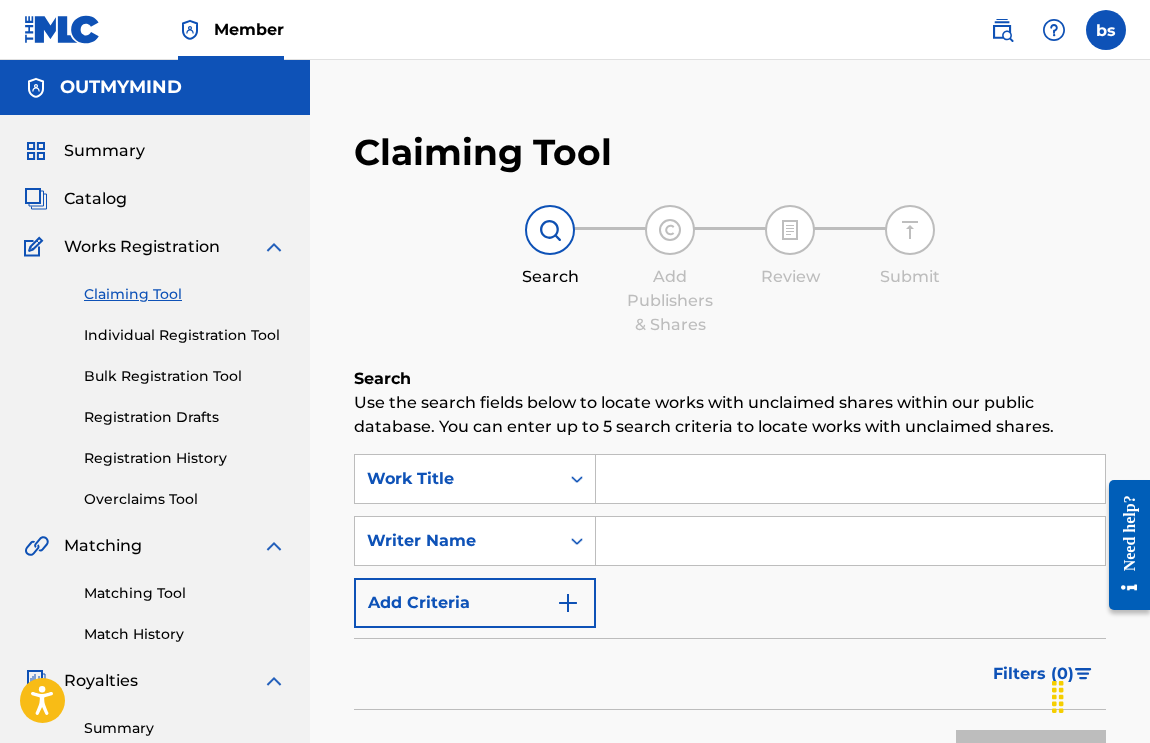 click at bounding box center [850, 479] 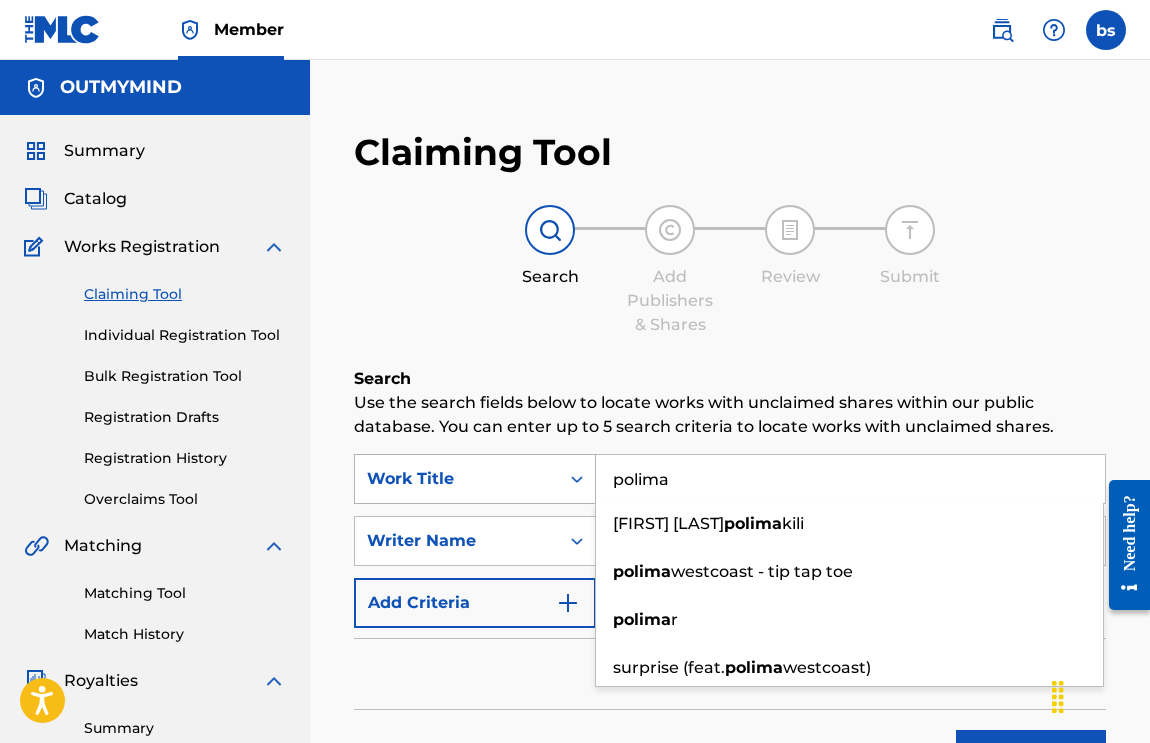 drag, startPoint x: 719, startPoint y: 491, endPoint x: 567, endPoint y: 489, distance: 152.01315 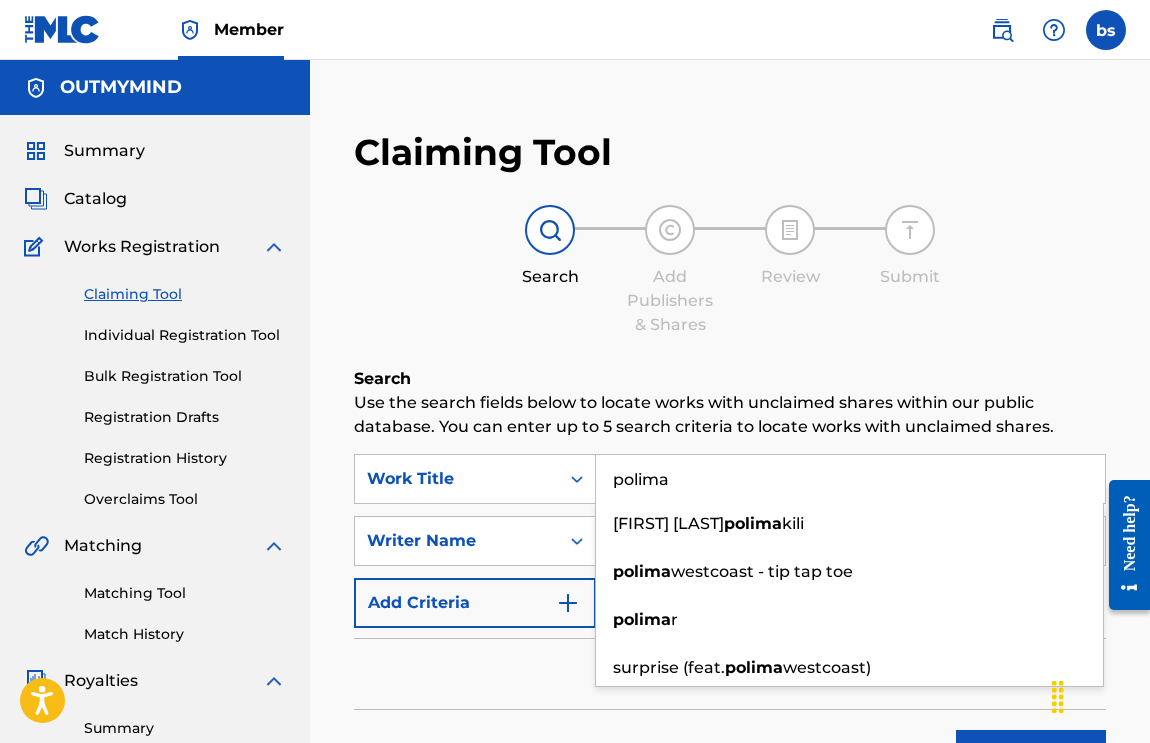 paste on "[LAST] [LAST] [FIRST] [LAST]" 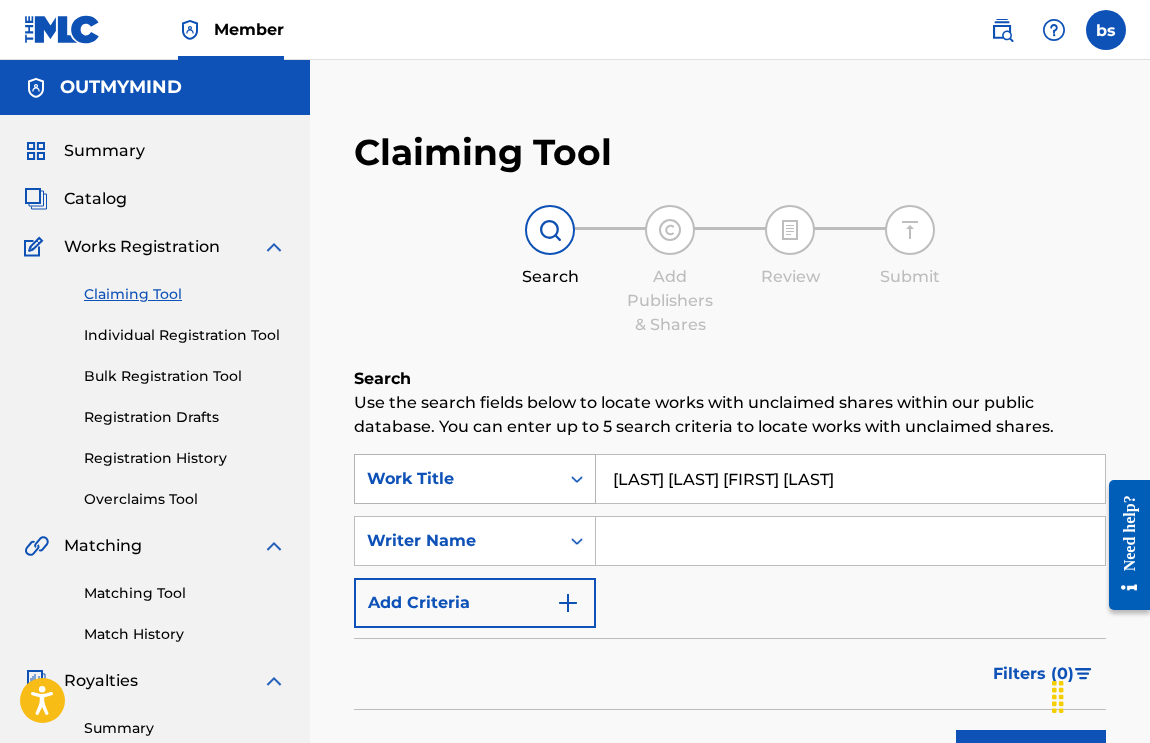 drag, startPoint x: 670, startPoint y: 485, endPoint x: 547, endPoint y: 473, distance: 123.58398 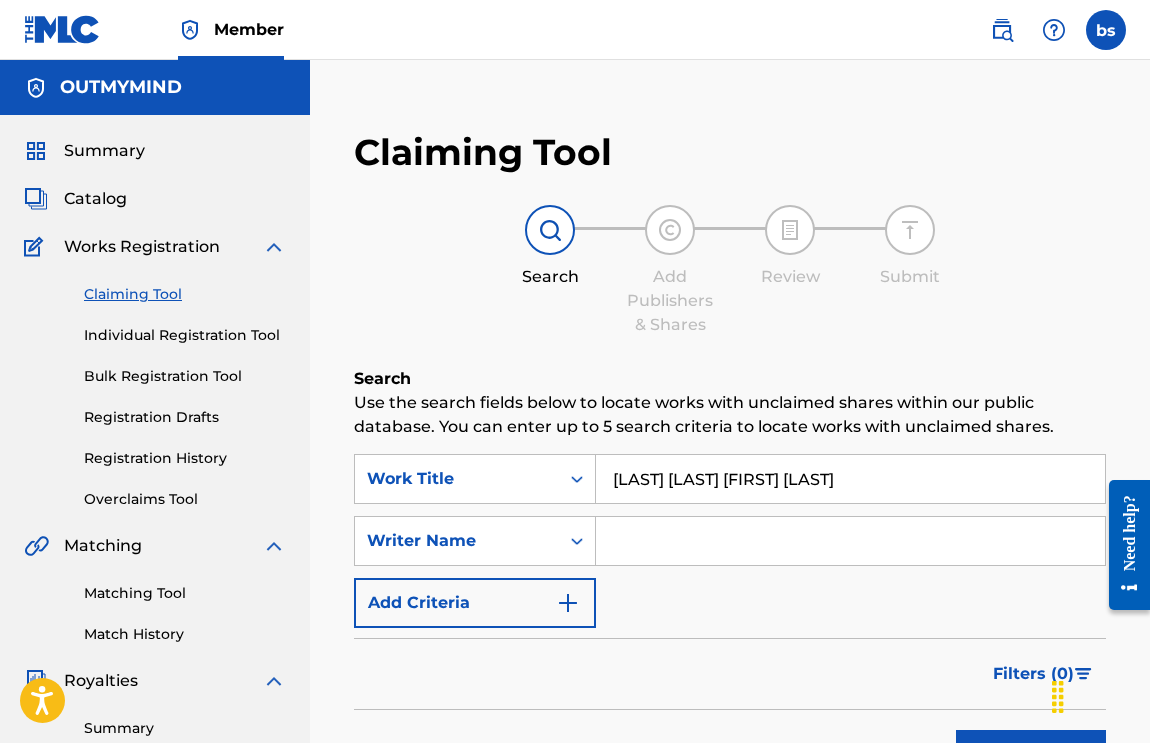 click on "[LAST] [LAST] [FIRST] [LAST]" at bounding box center [850, 479] 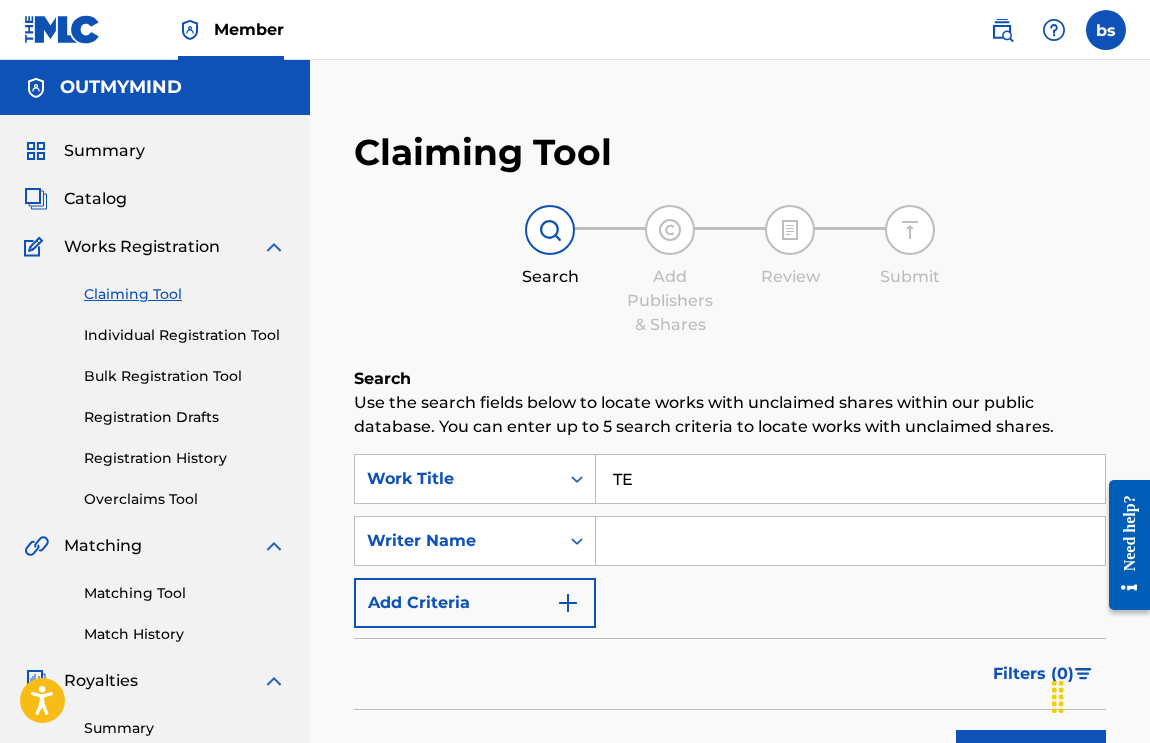 click on "TE" at bounding box center [850, 479] 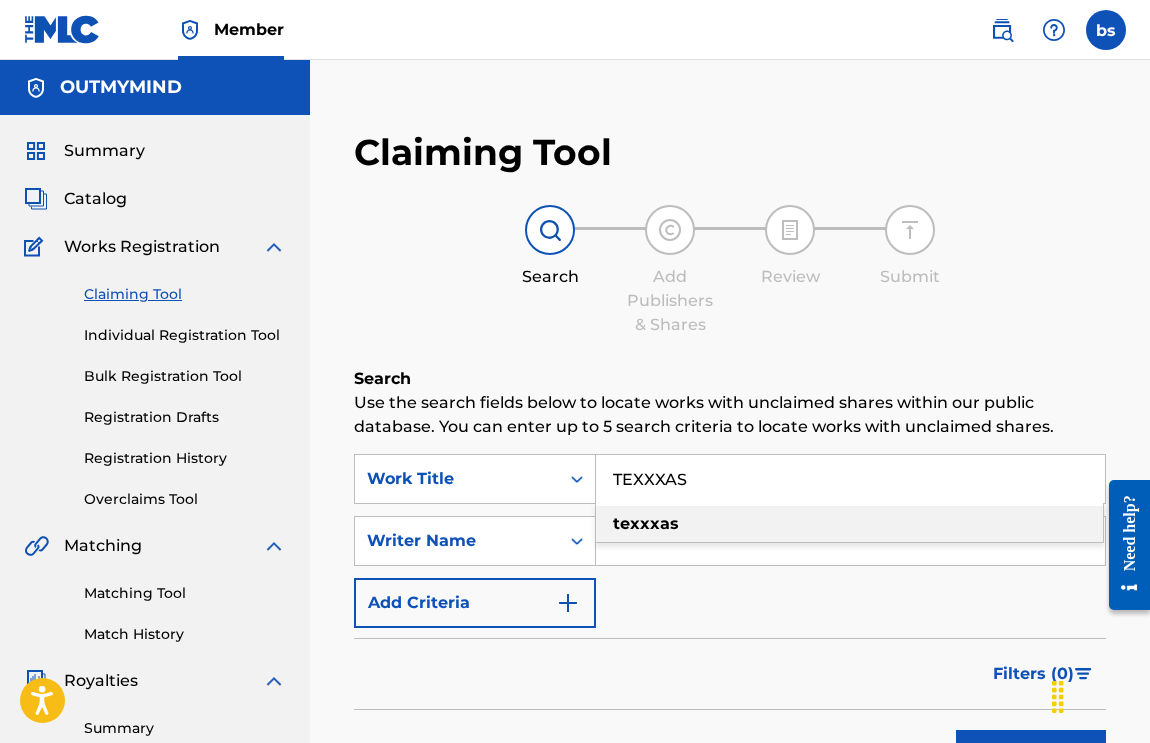 click on "texxxas" at bounding box center (646, 523) 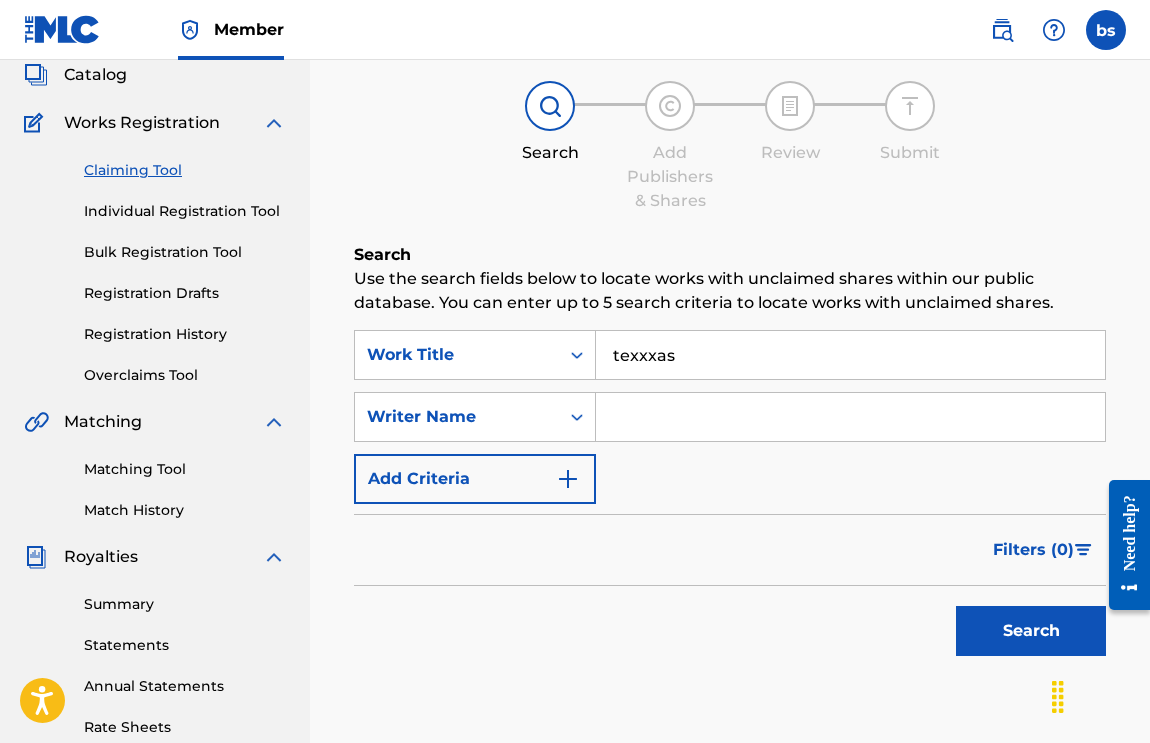 click on "Search" at bounding box center [1031, 631] 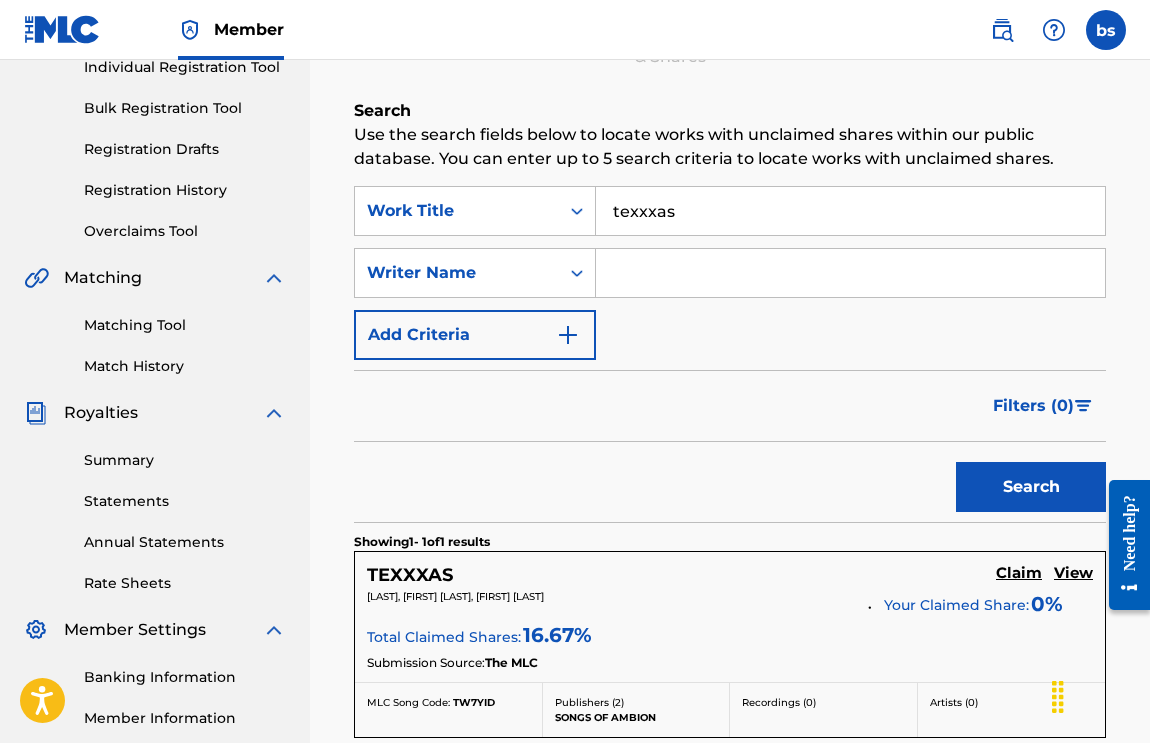 scroll, scrollTop: 293, scrollLeft: 0, axis: vertical 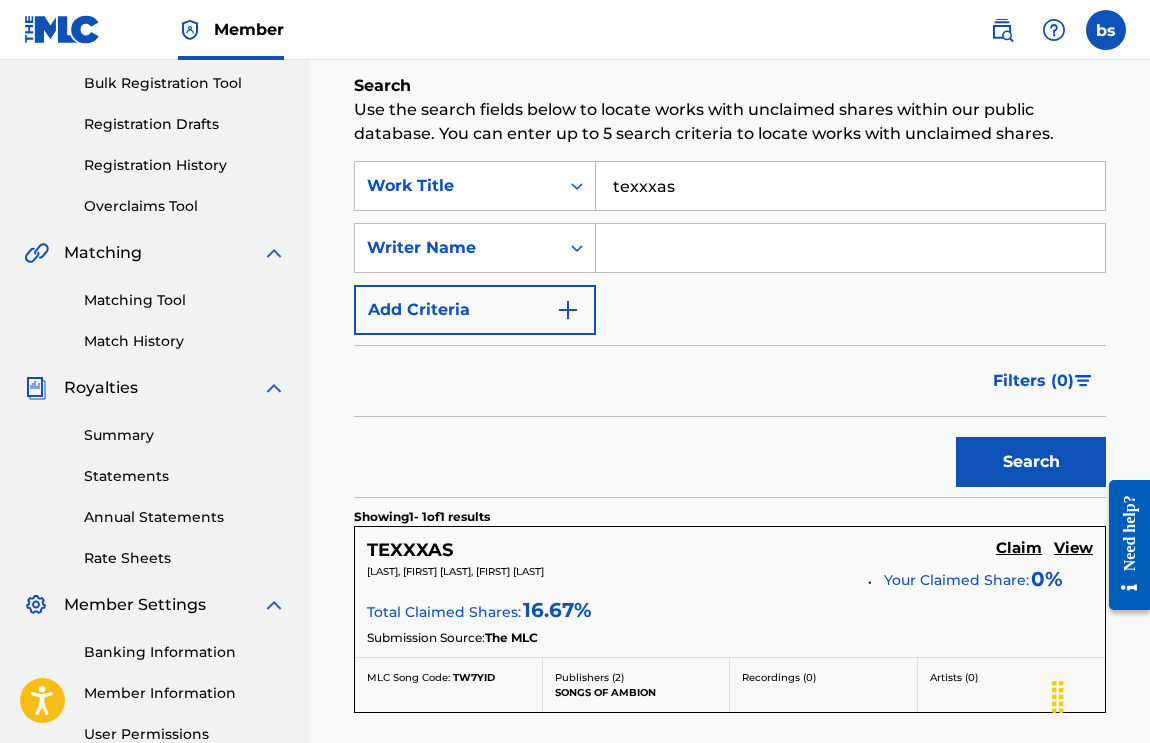 click on "View" at bounding box center (1073, 548) 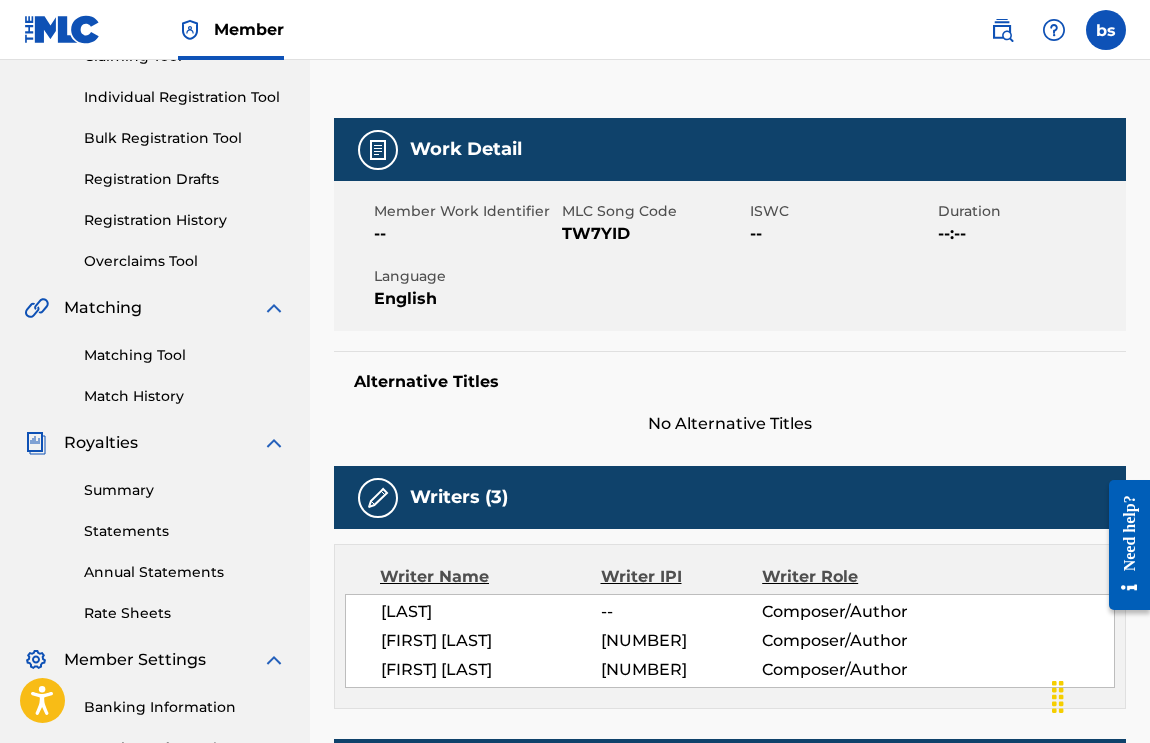scroll, scrollTop: 233, scrollLeft: 0, axis: vertical 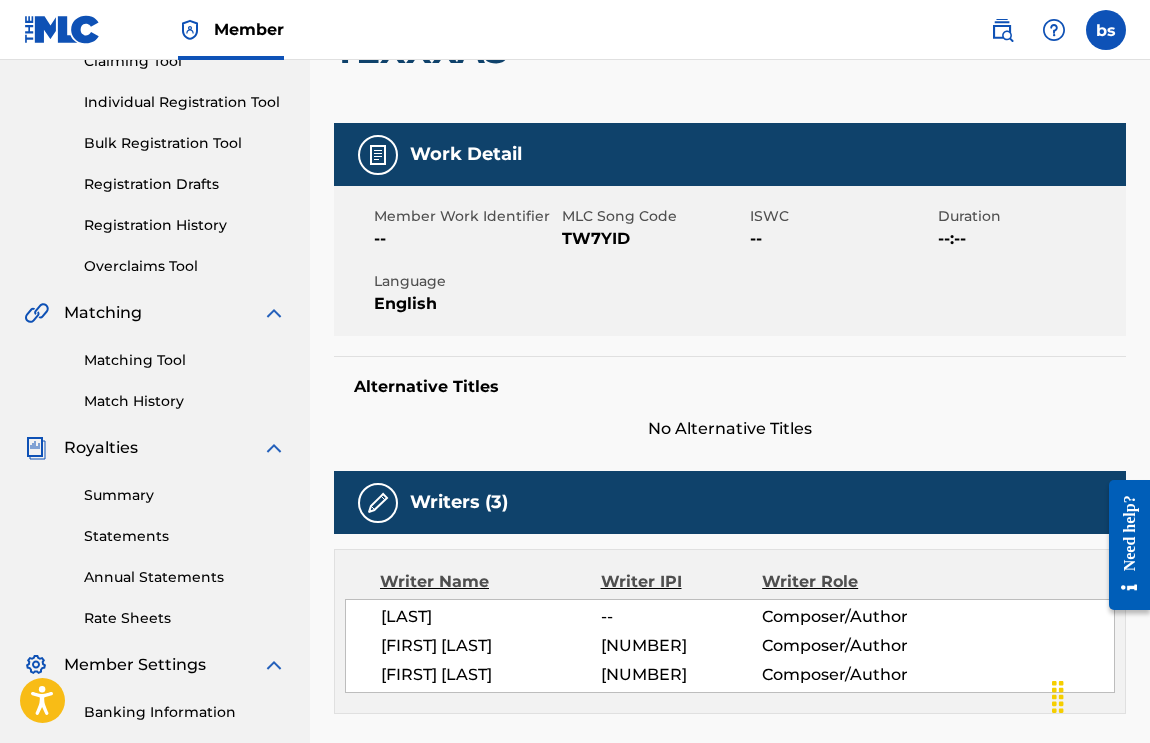 click on "Alternative Titles No Alternative Titles" at bounding box center [730, 398] 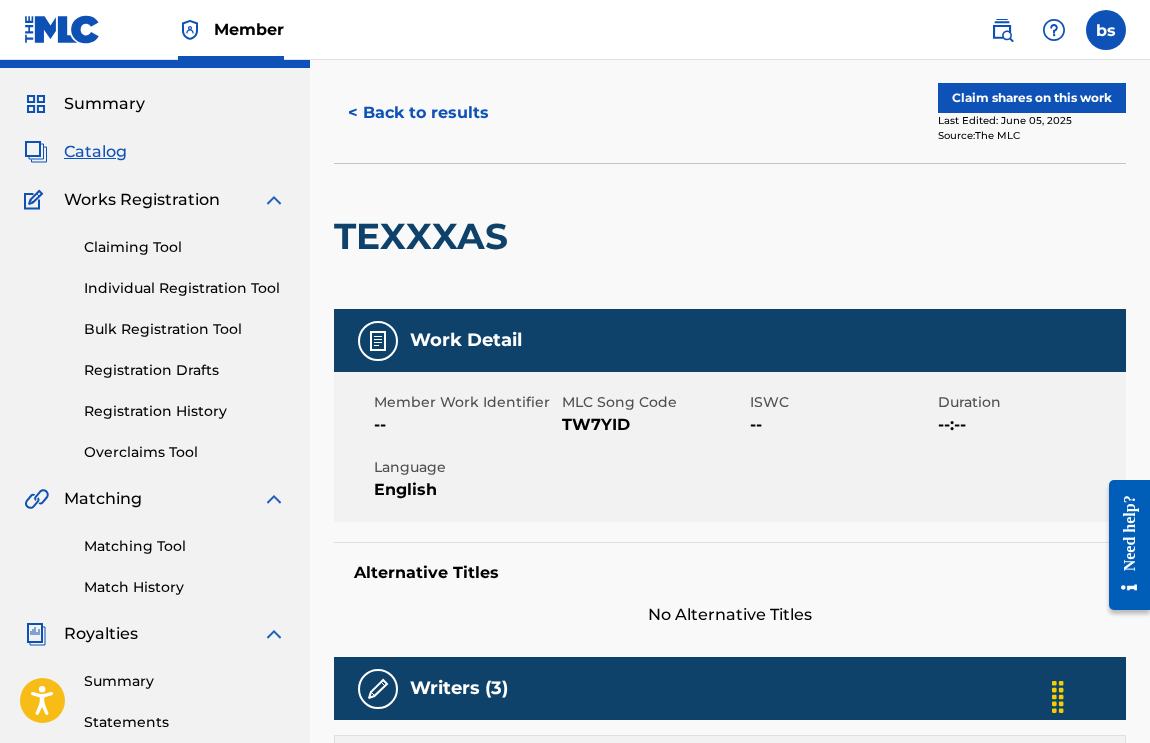scroll, scrollTop: 0, scrollLeft: 0, axis: both 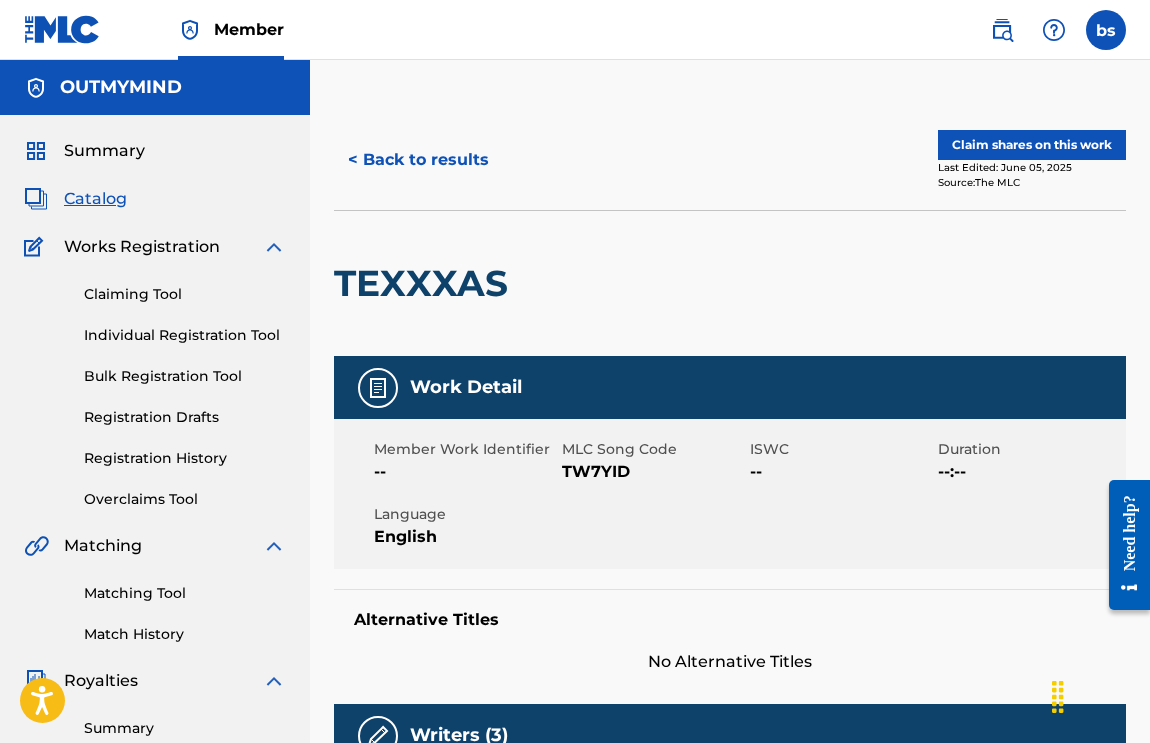 click on "Claim shares on this work" at bounding box center [1032, 145] 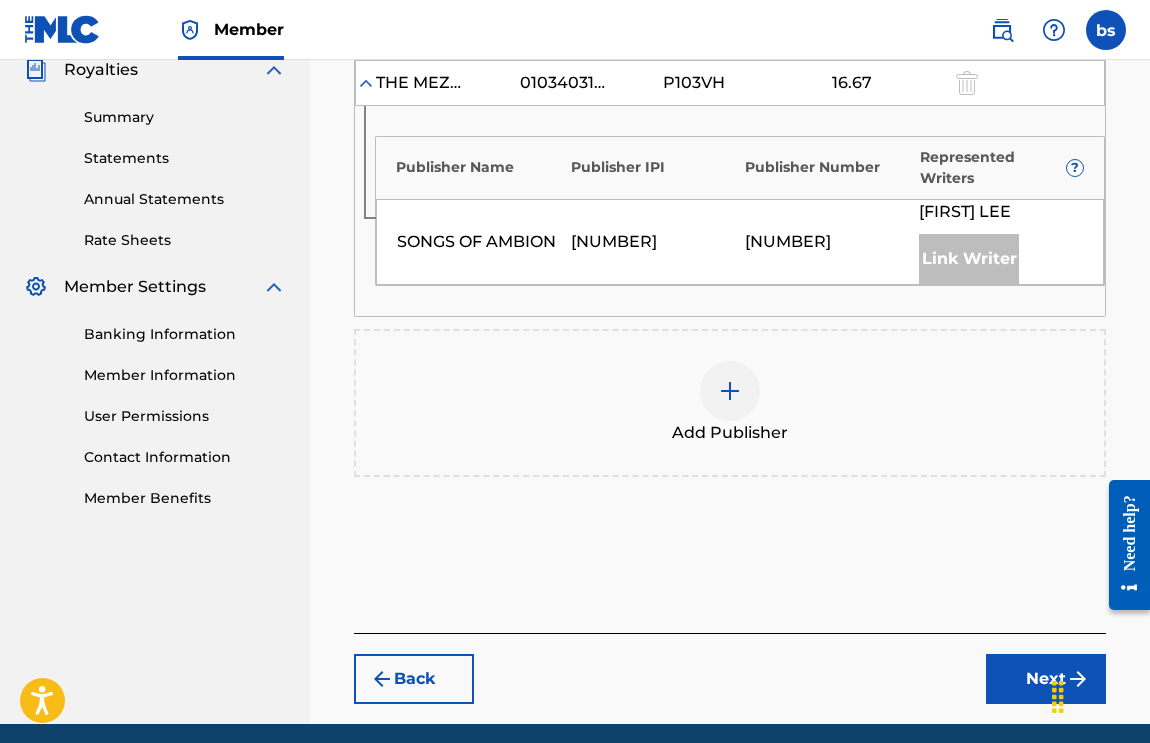 scroll, scrollTop: 612, scrollLeft: 0, axis: vertical 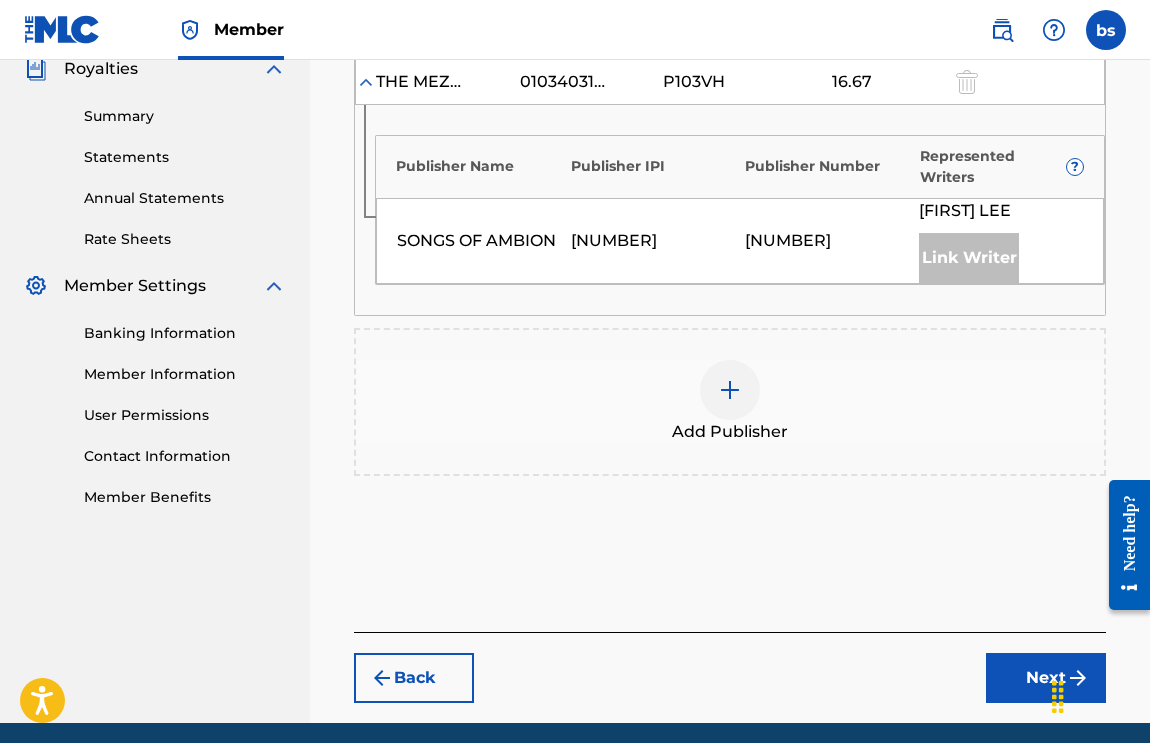 click at bounding box center (730, 390) 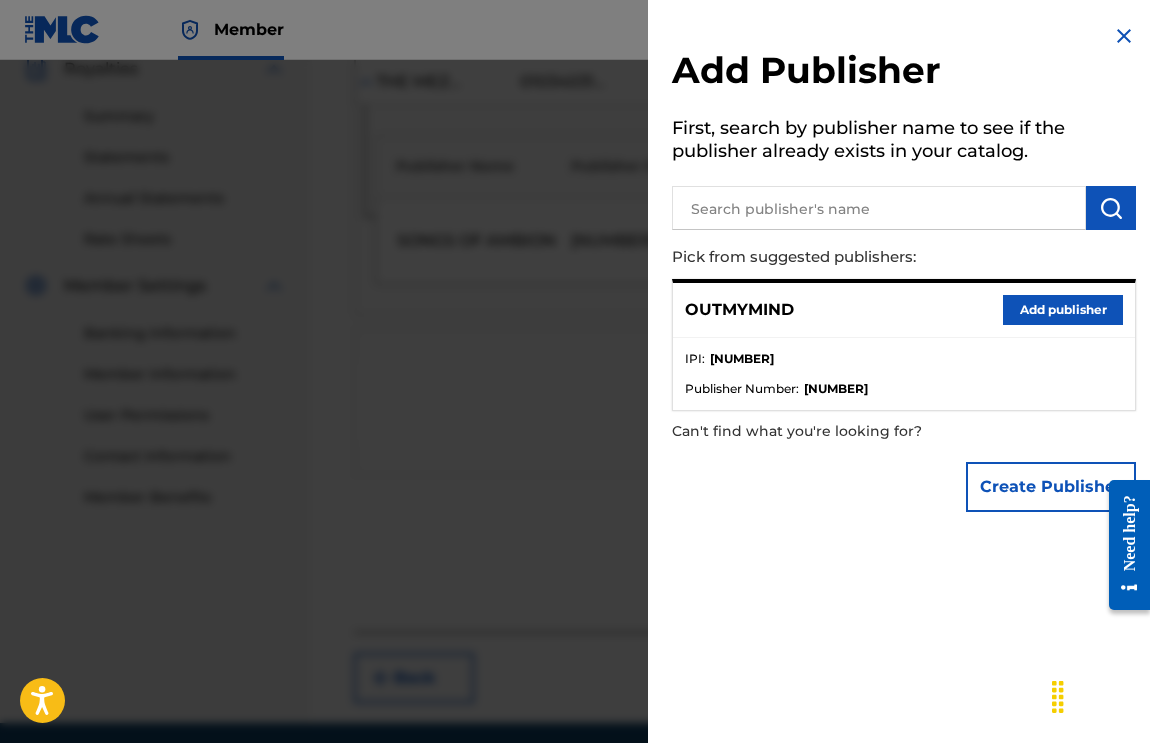 click on "Add publisher" at bounding box center [1063, 310] 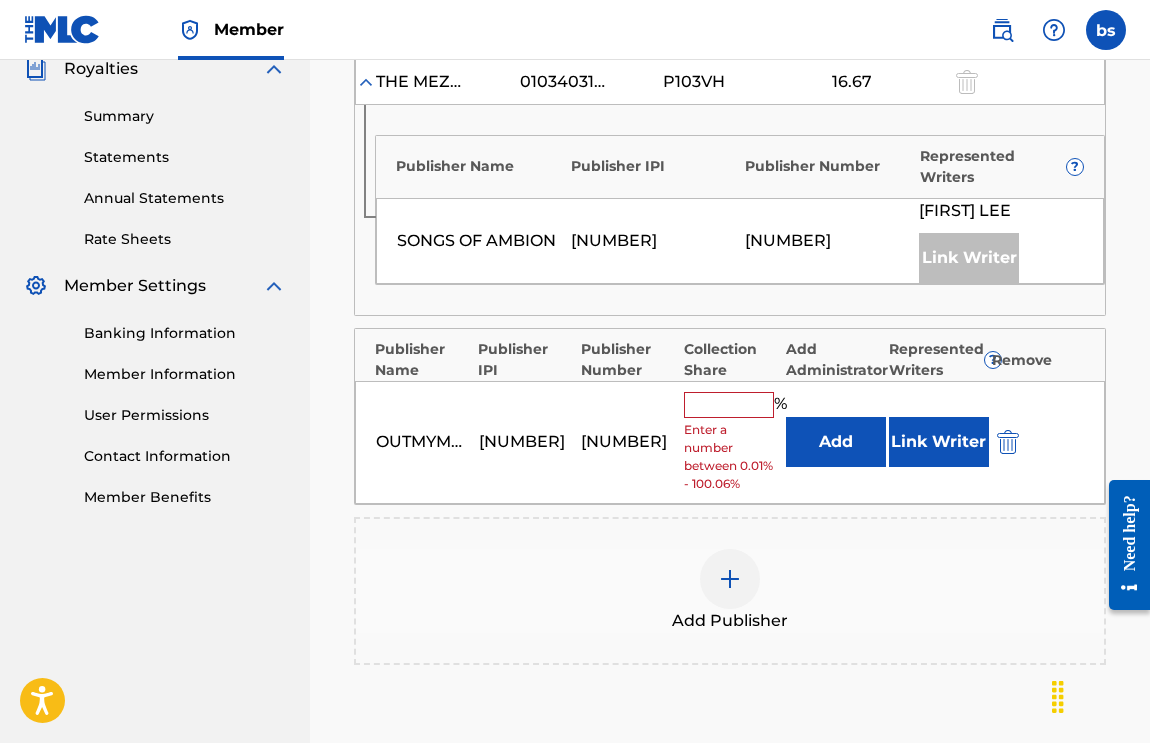 click at bounding box center [729, 405] 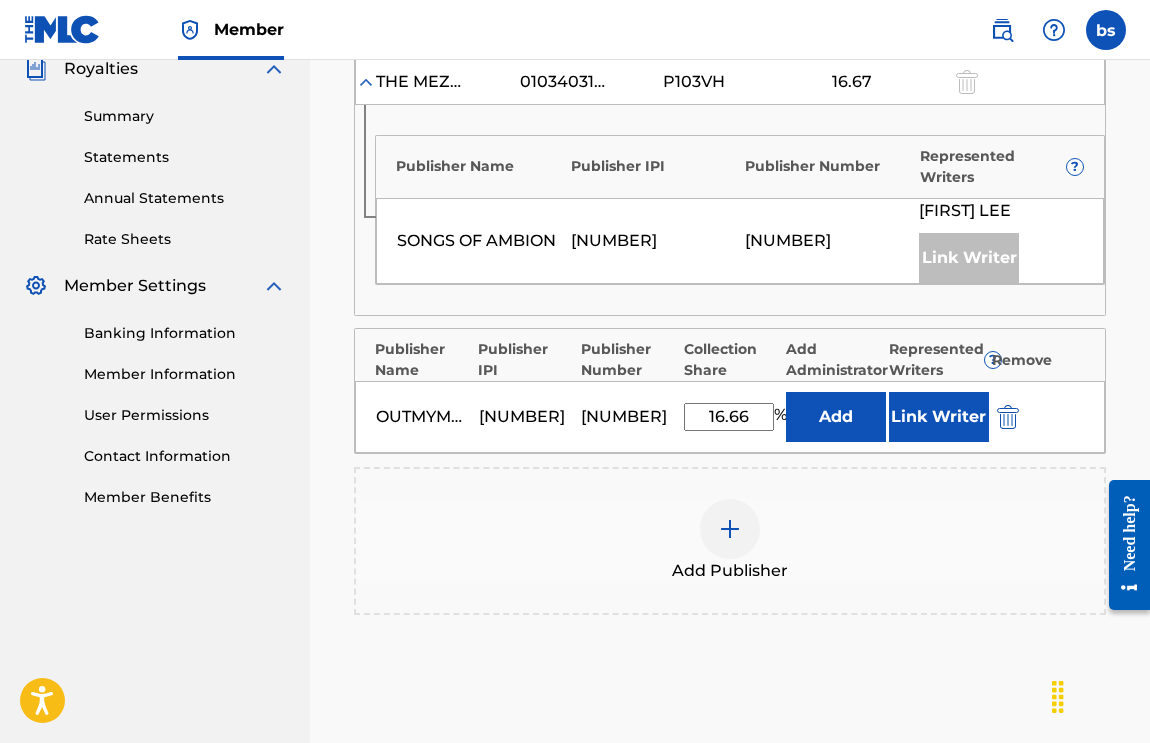 type on "16.66" 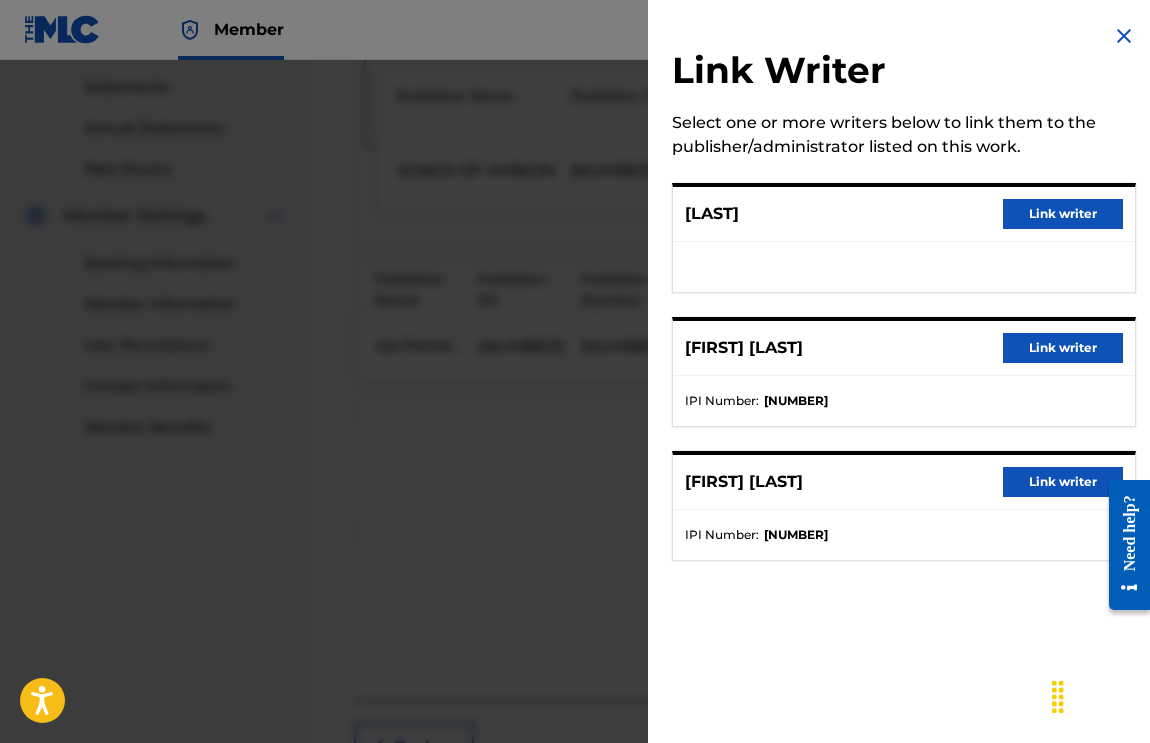 scroll, scrollTop: 692, scrollLeft: 0, axis: vertical 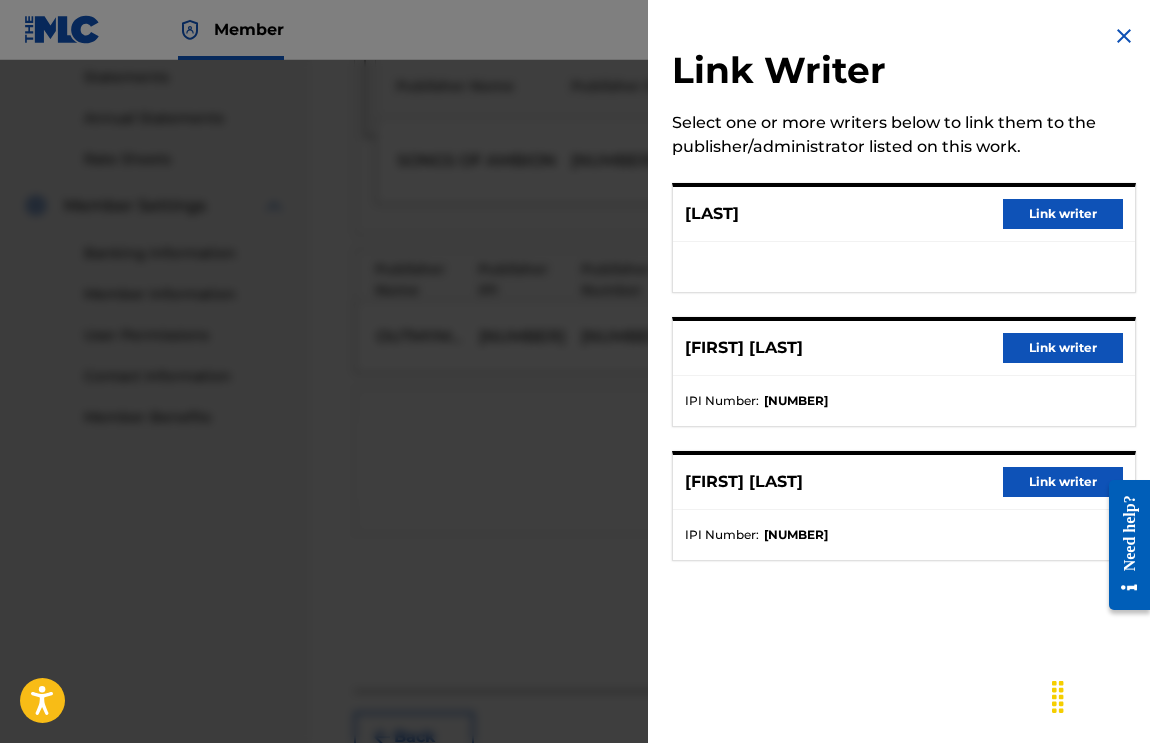 click at bounding box center [1124, 36] 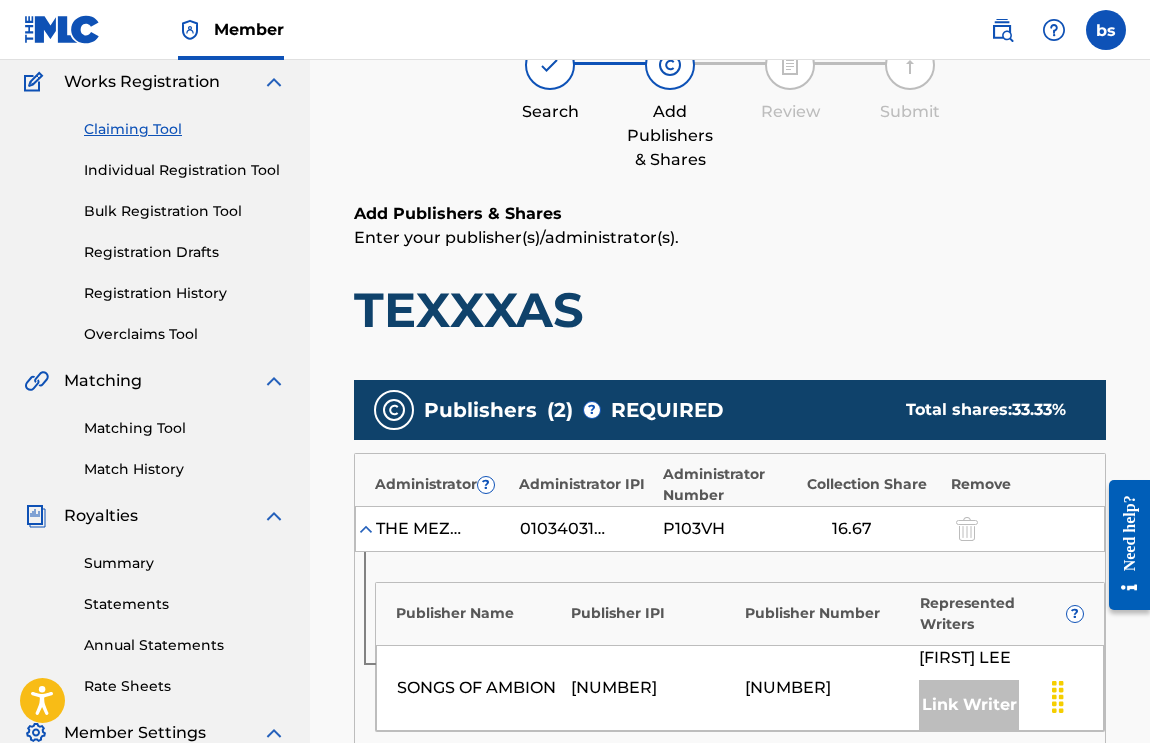 scroll, scrollTop: 0, scrollLeft: 0, axis: both 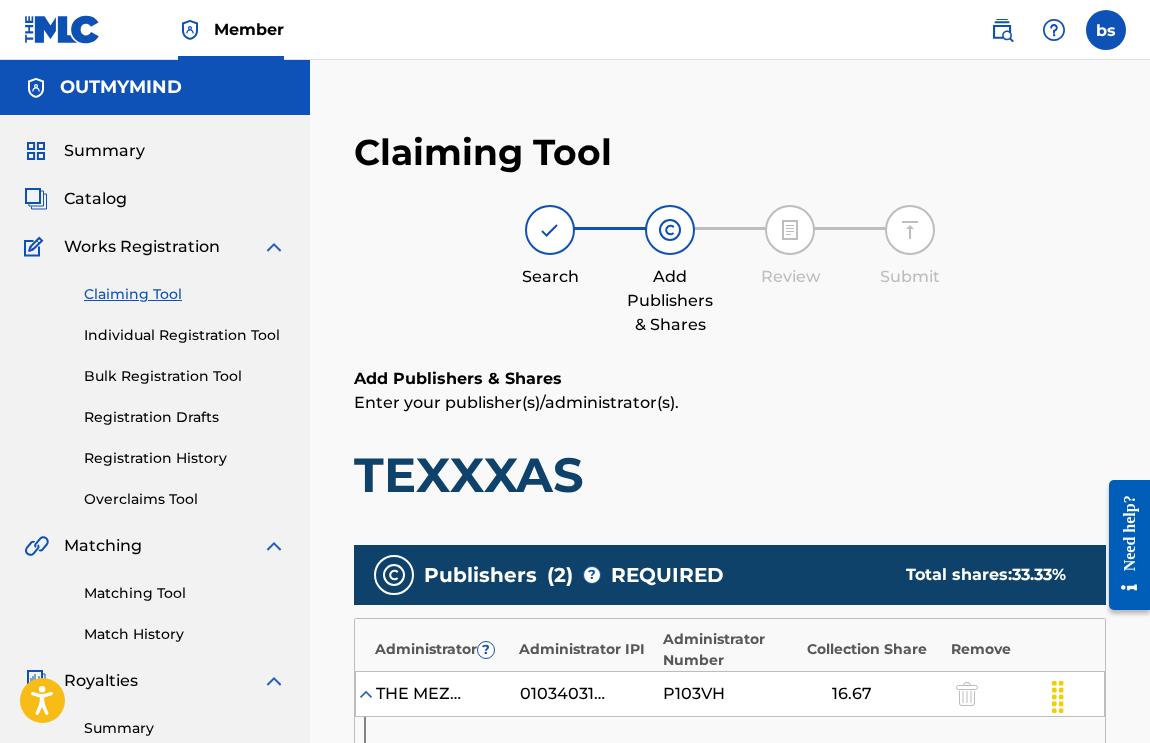 click on "Summary" at bounding box center [104, 151] 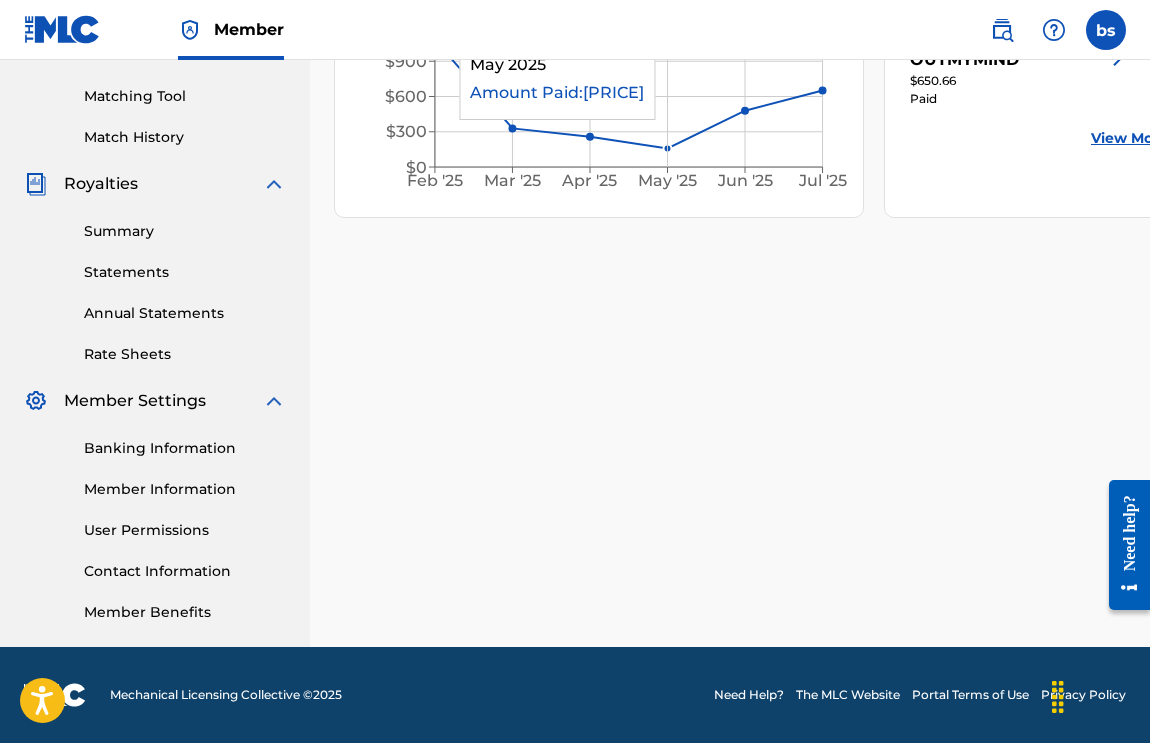 scroll, scrollTop: 0, scrollLeft: 0, axis: both 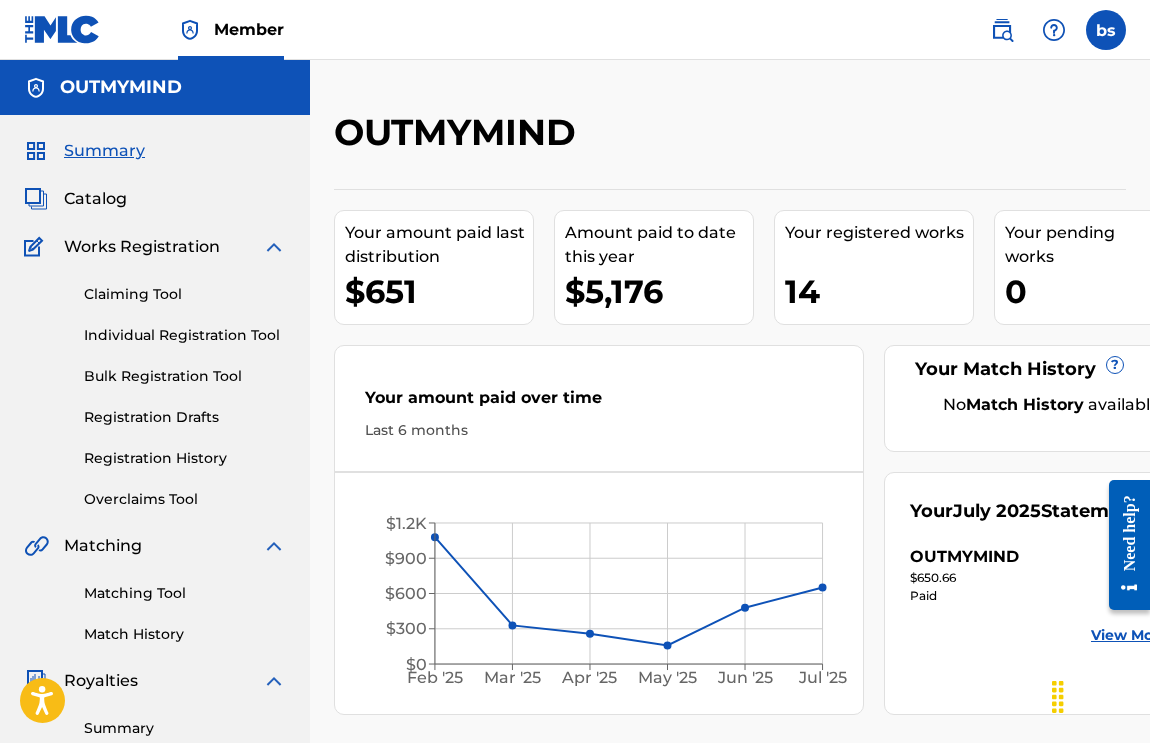 click at bounding box center (1106, 30) 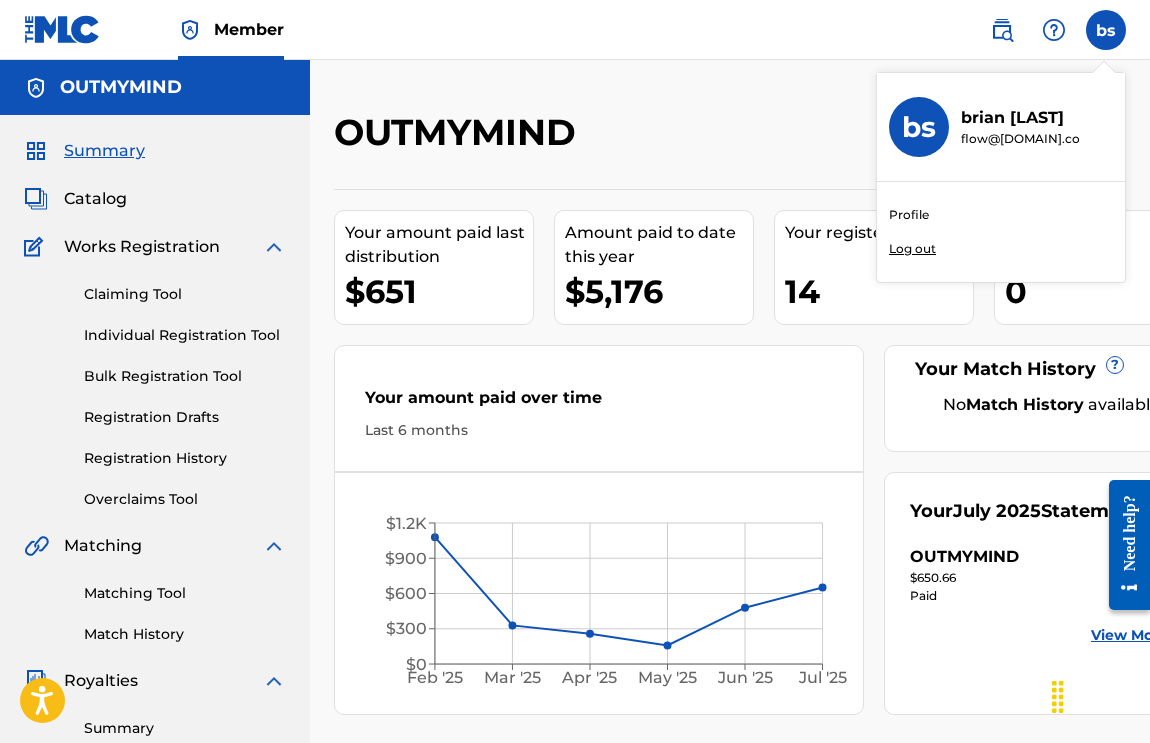 click on "Log out" at bounding box center [912, 249] 